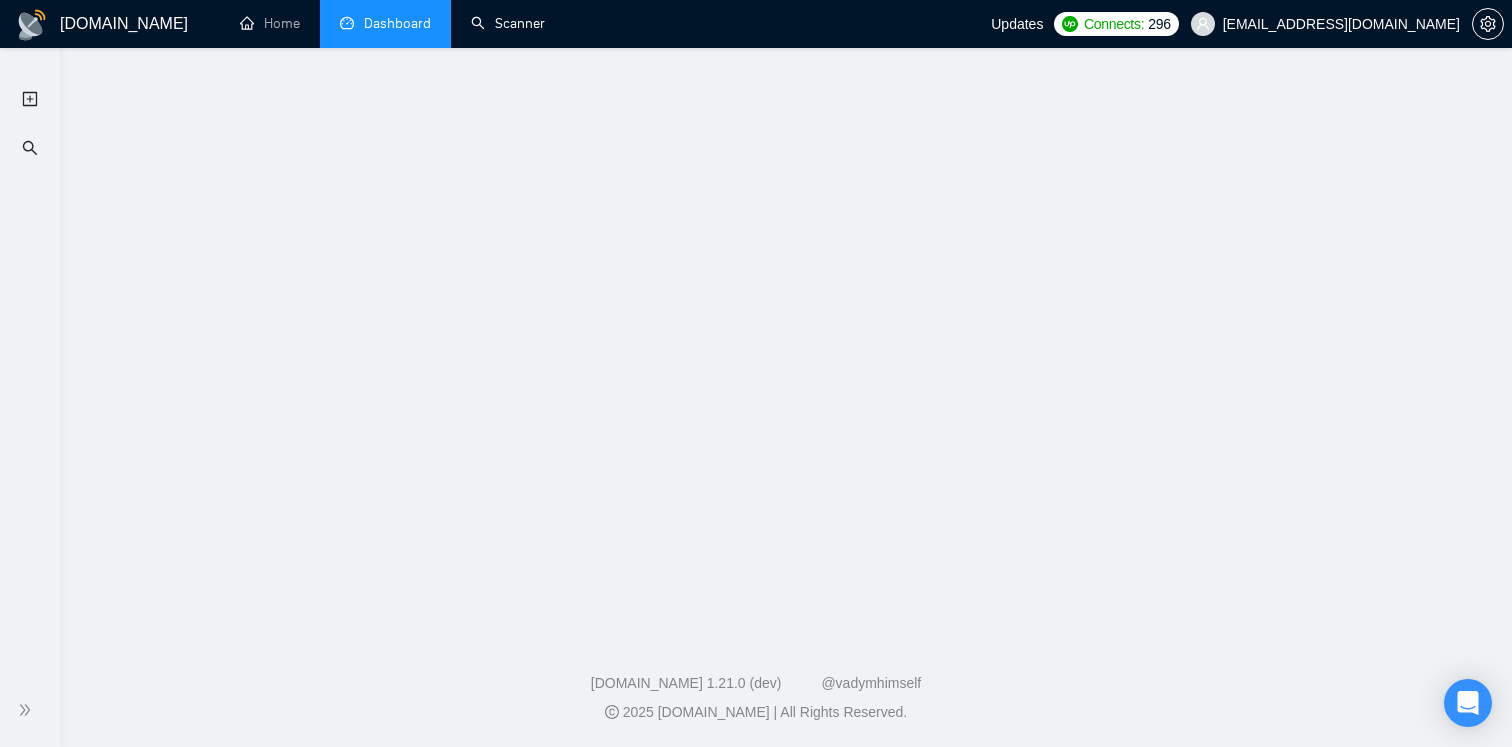 scroll, scrollTop: 0, scrollLeft: 0, axis: both 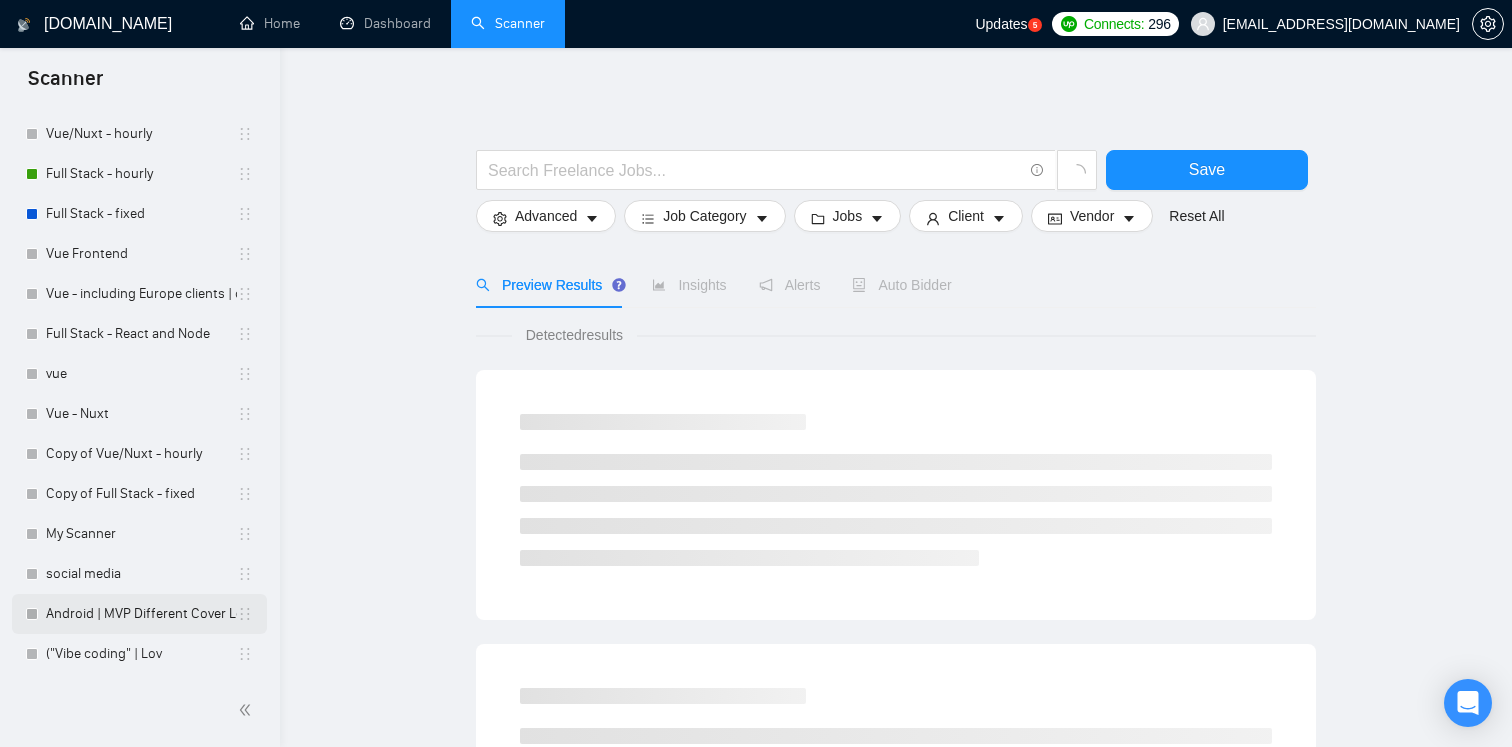 click on "Android | MVP Different Cover Letter" at bounding box center (141, 614) 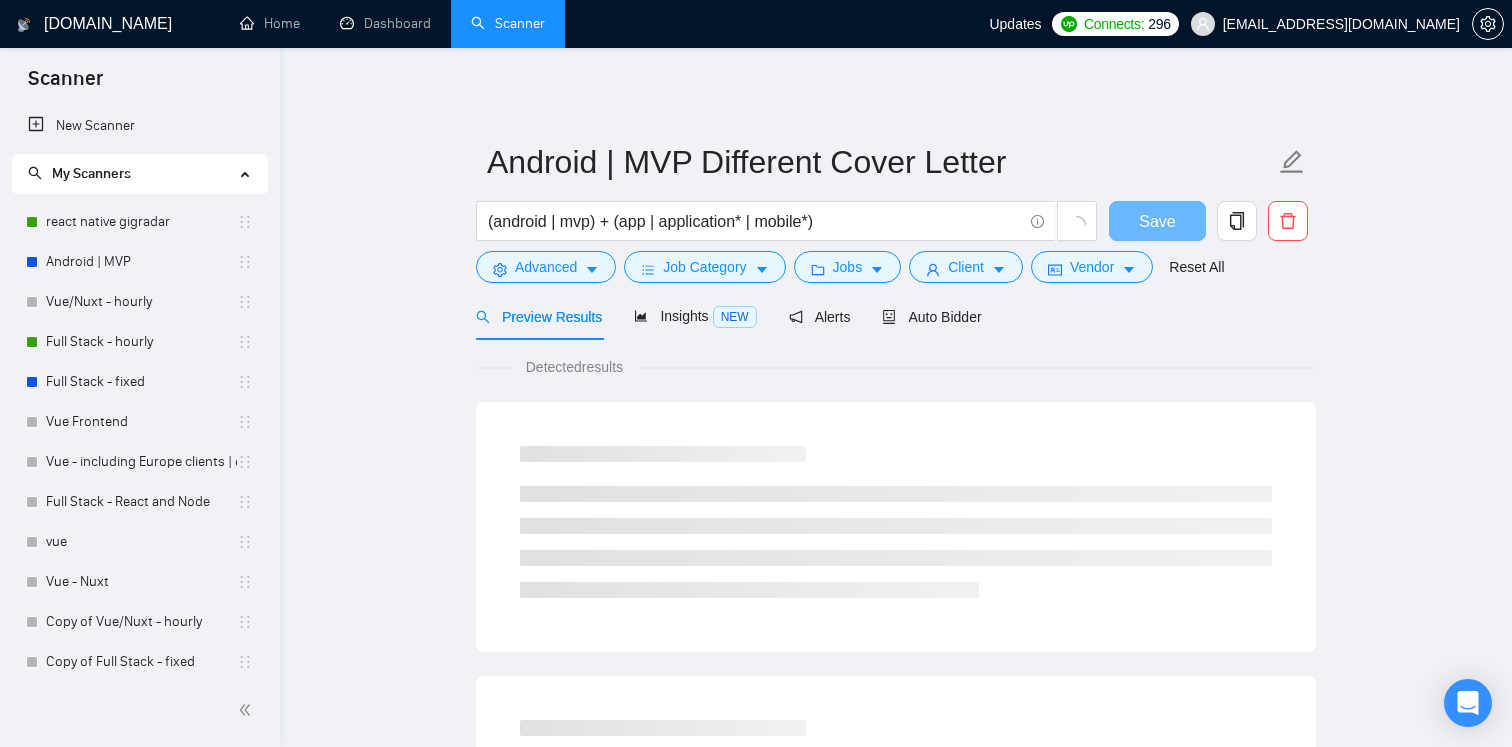 scroll, scrollTop: 0, scrollLeft: 0, axis: both 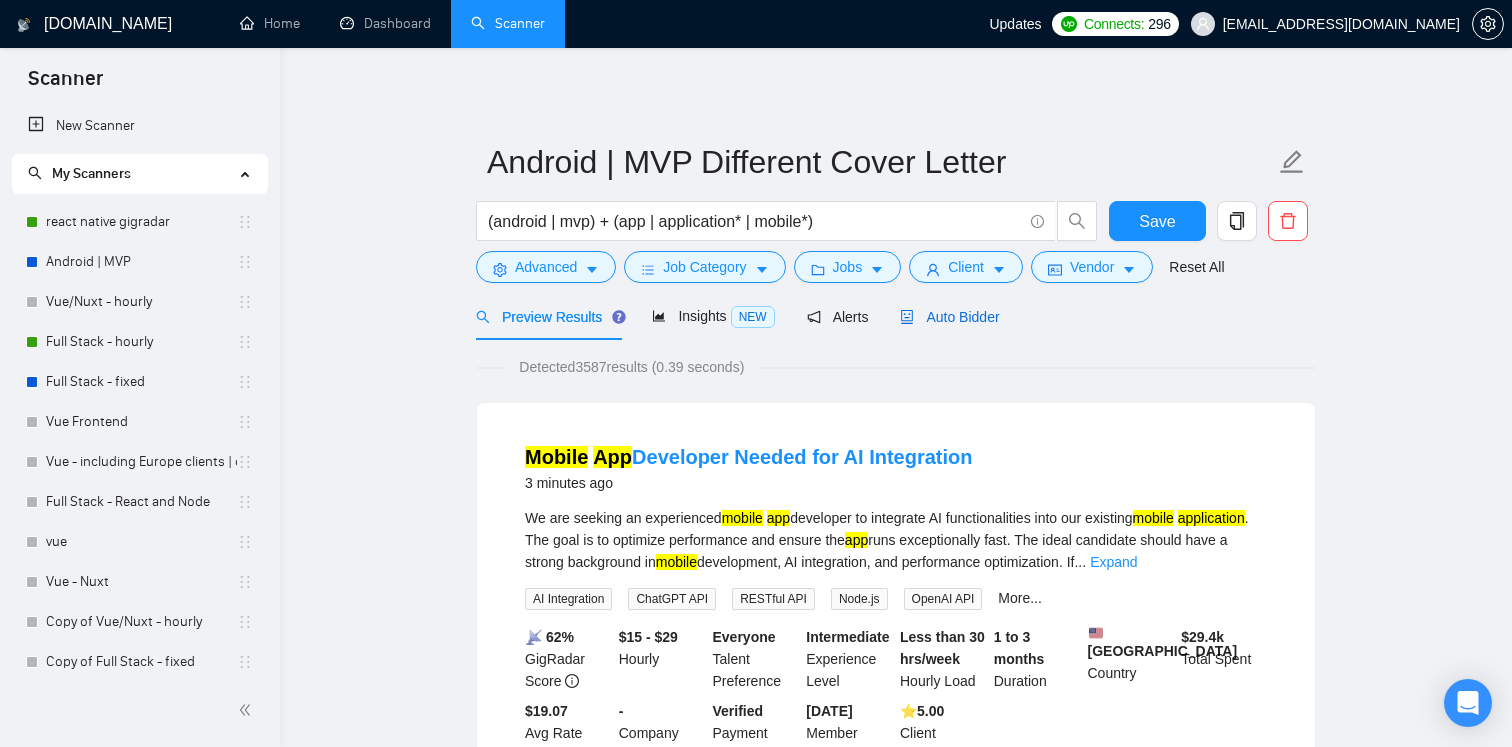click on "Auto Bidder" at bounding box center [949, 317] 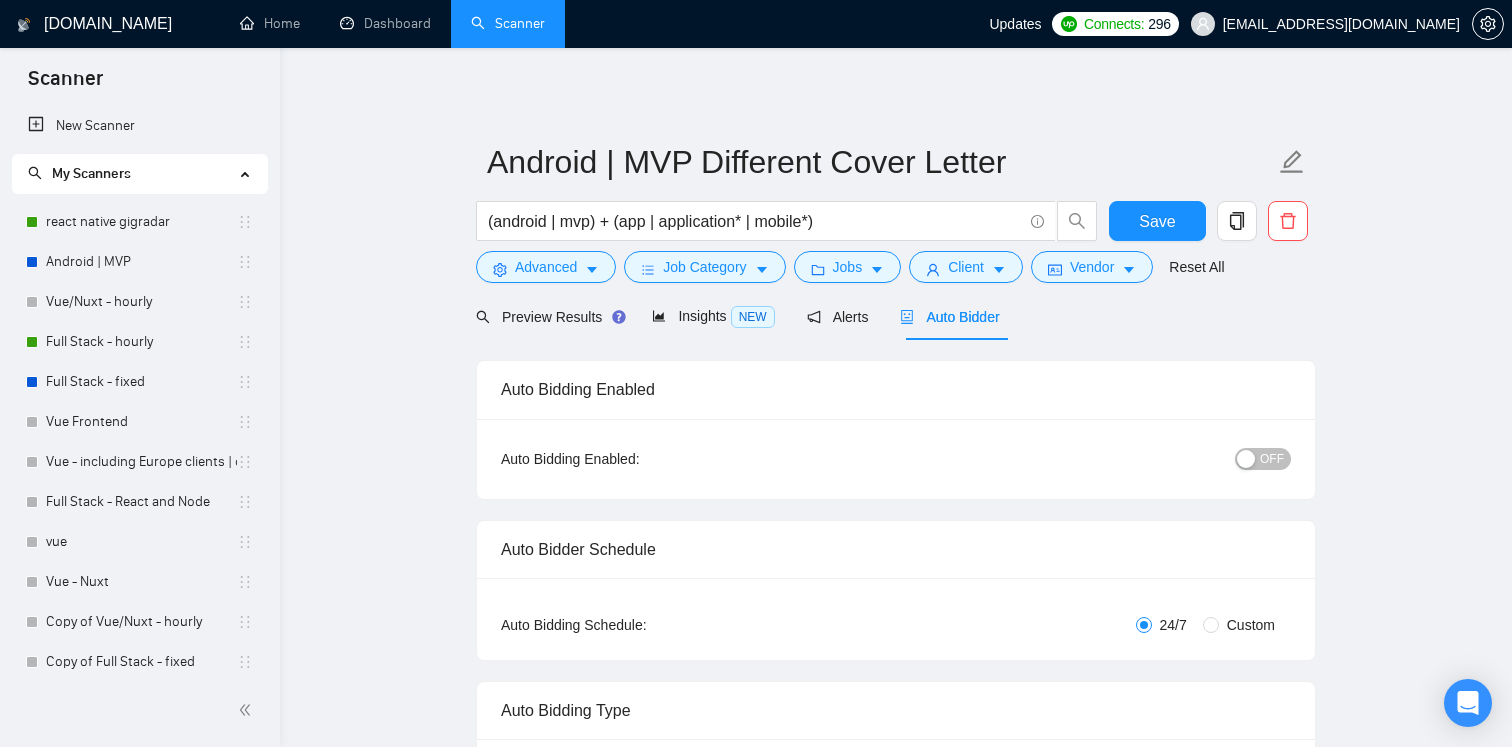 type 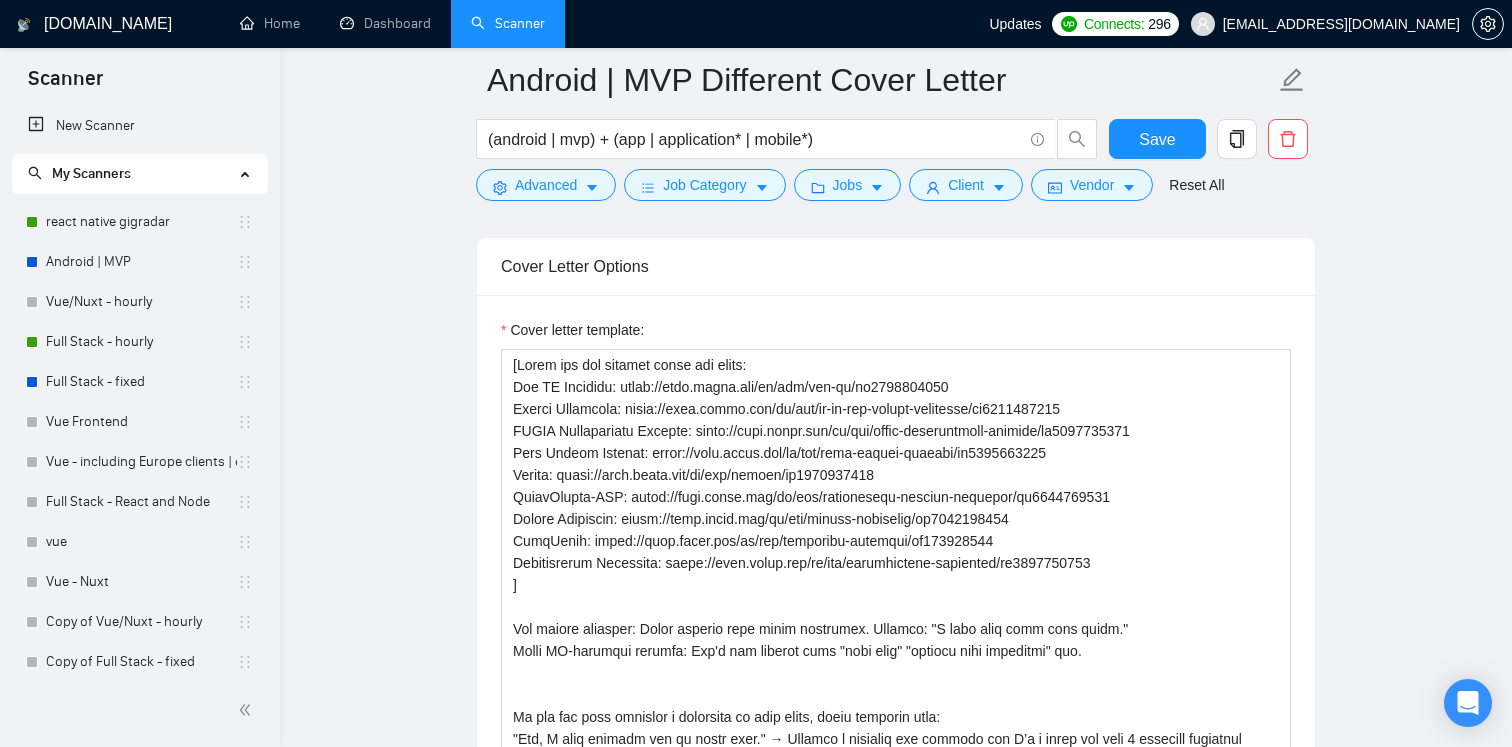 scroll, scrollTop: 1869, scrollLeft: 0, axis: vertical 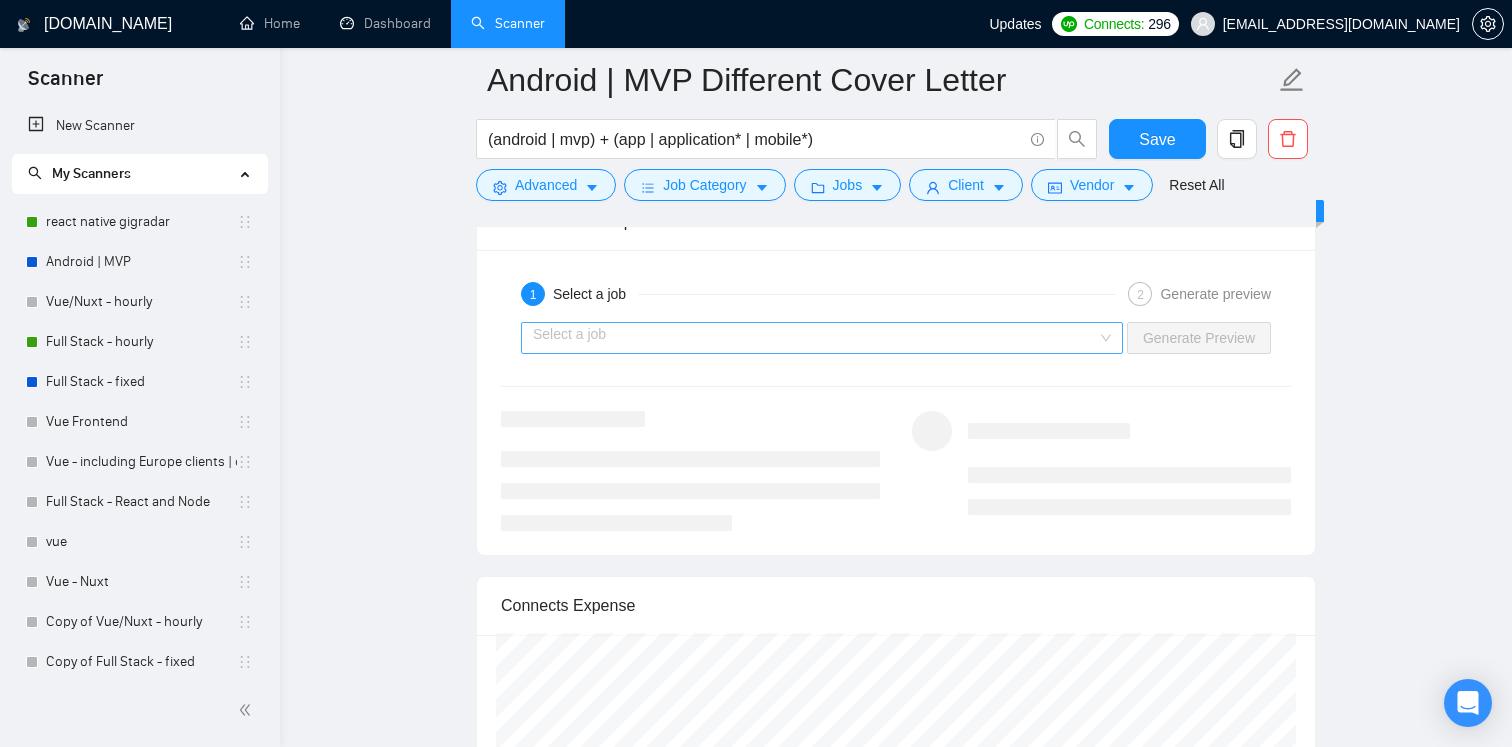 click at bounding box center [815, 338] 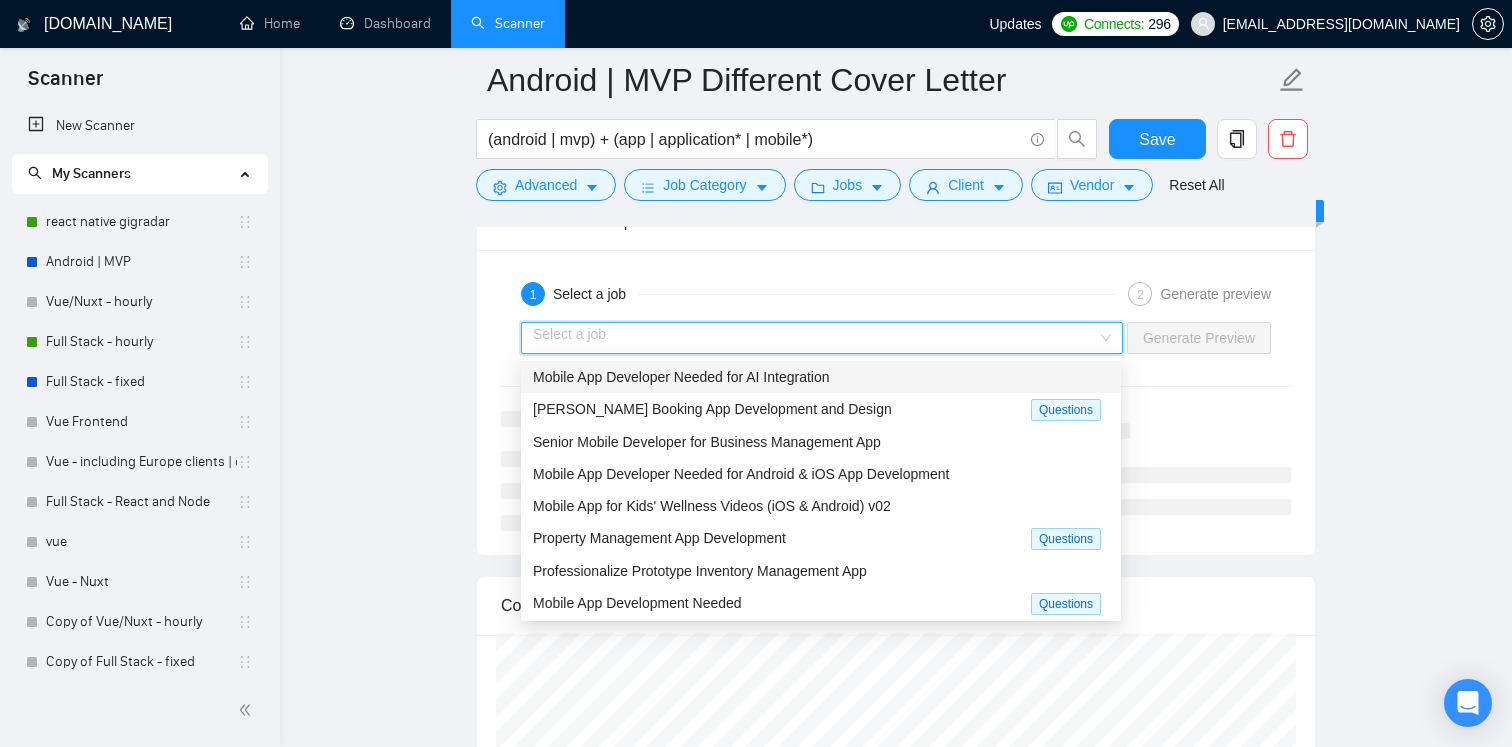 click on "Mobile App Developer Needed for AI Integration" at bounding box center (821, 377) 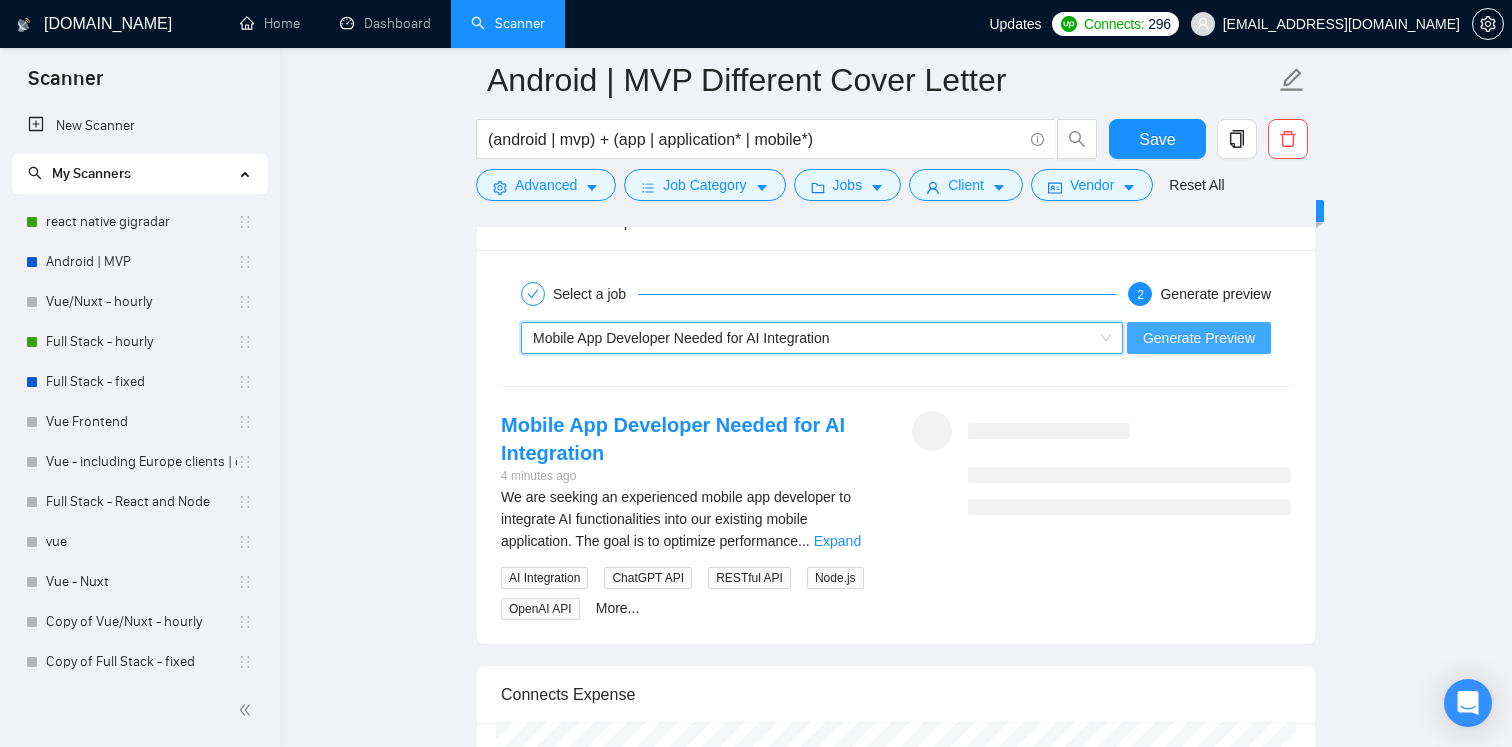 click on "Generate Preview" at bounding box center (1199, 338) 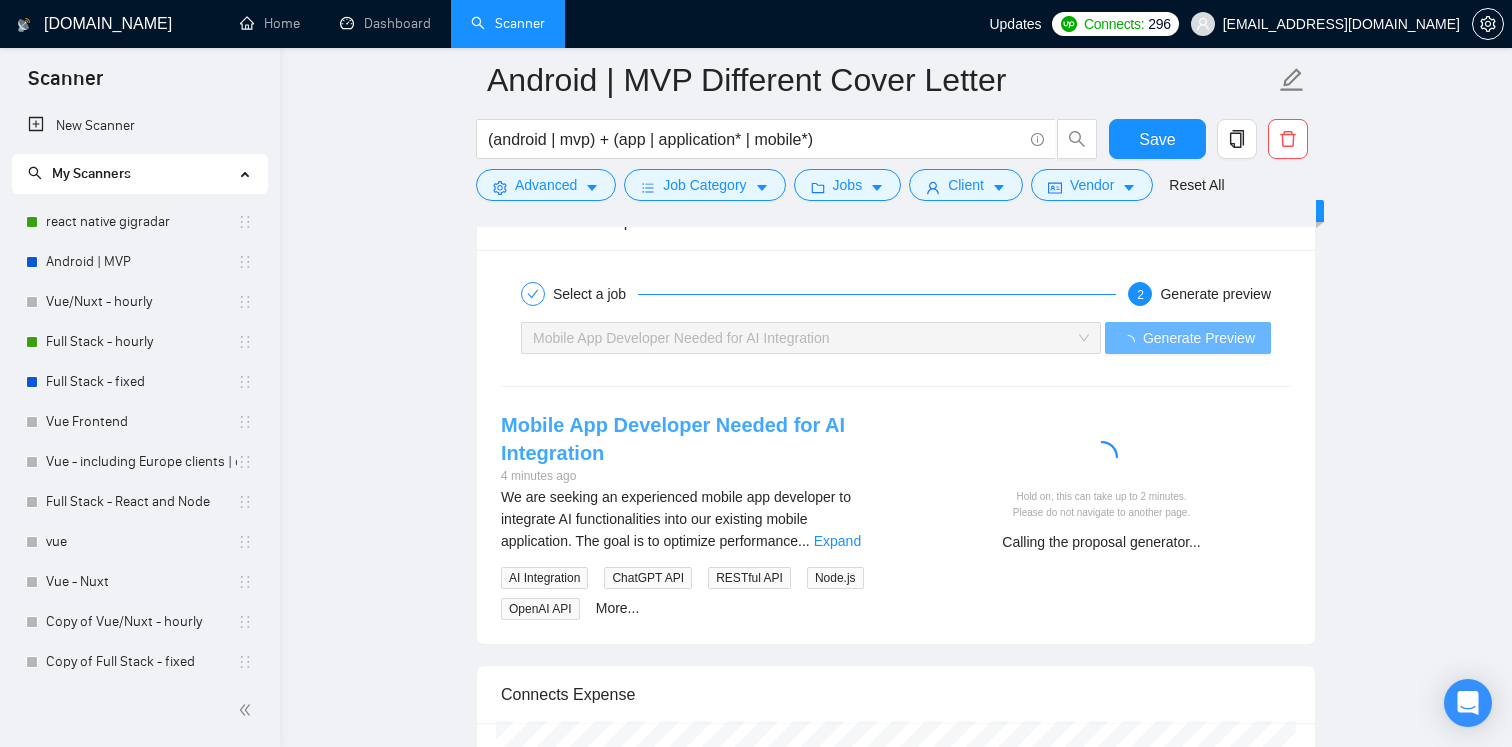 click on "Mobile App Developer Needed for AI Integration" at bounding box center (673, 439) 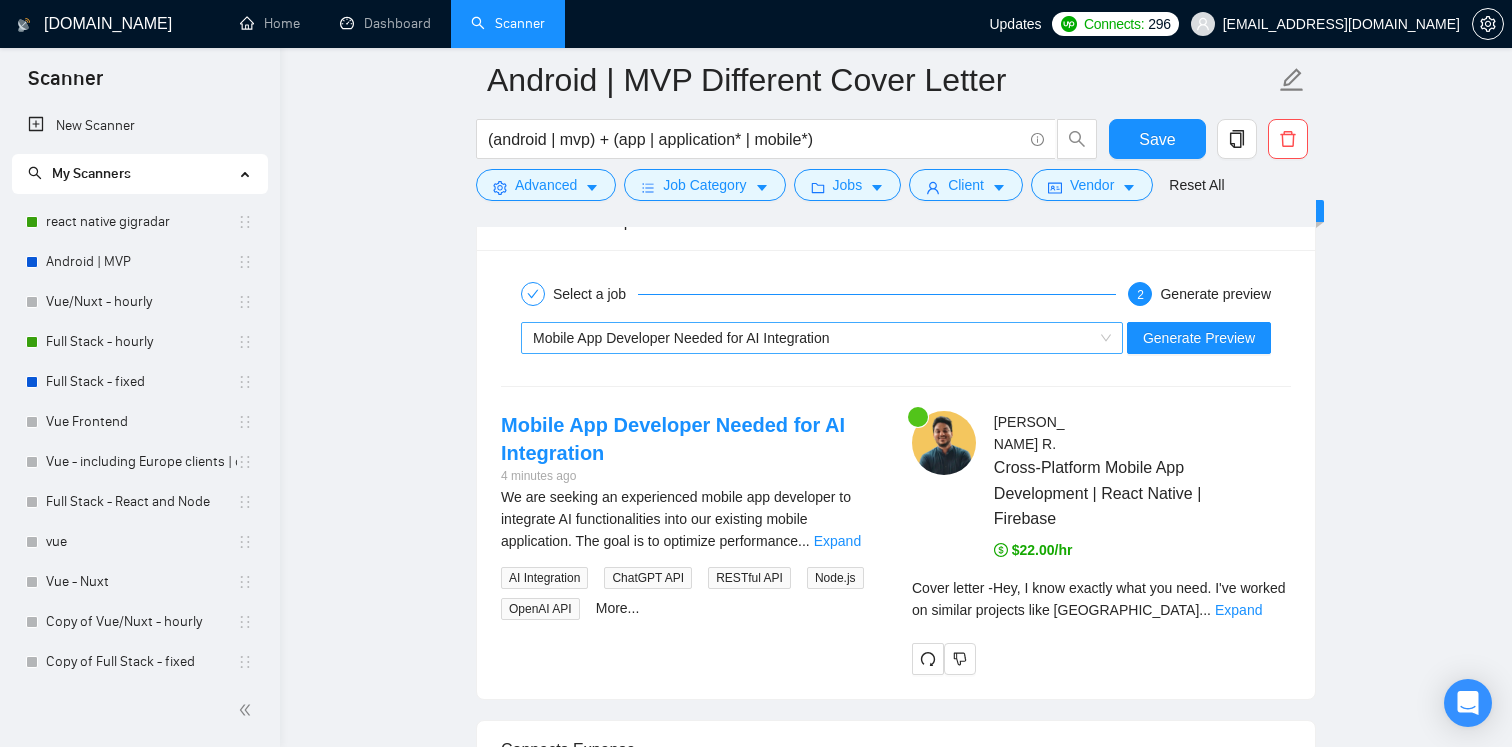 click on "Mobile App Developer Needed for AI Integration" at bounding box center (813, 338) 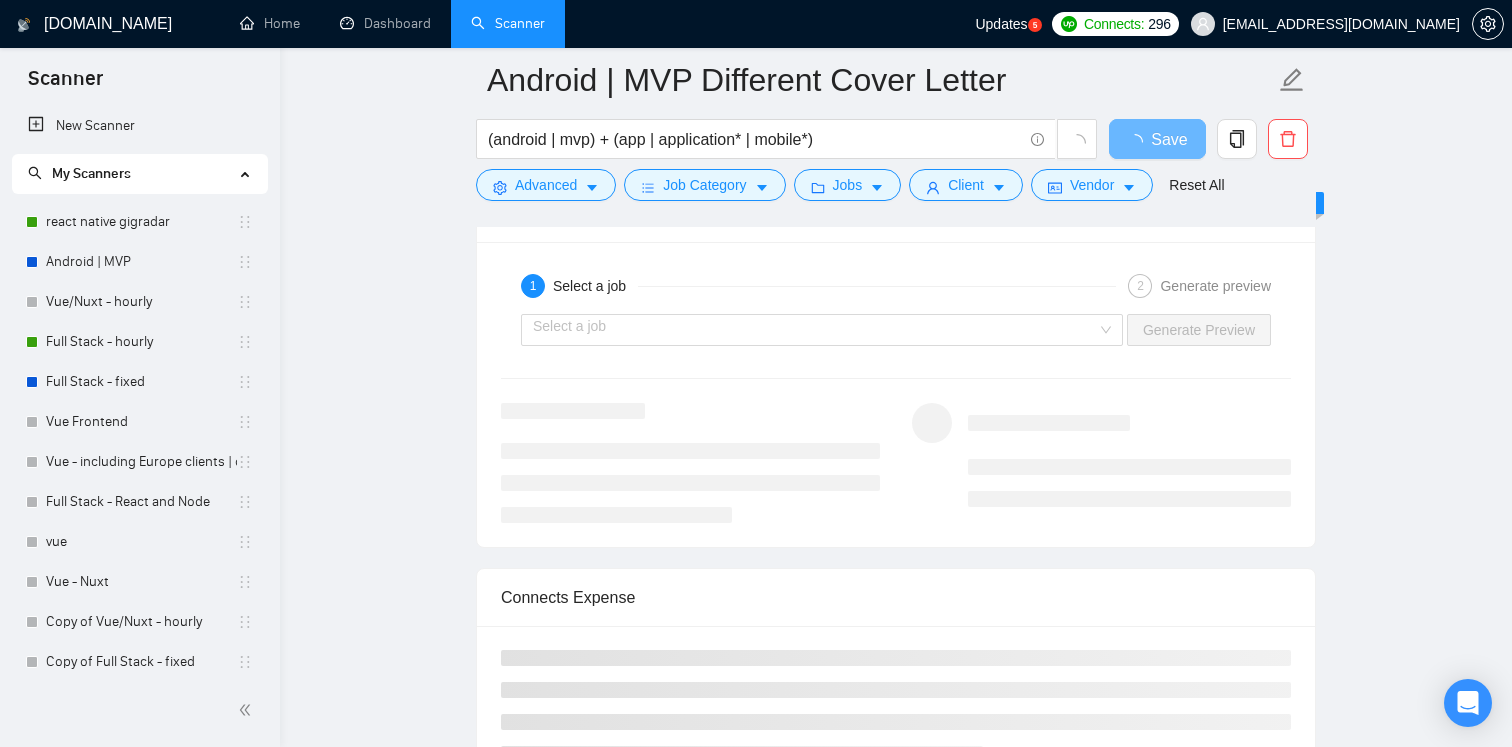 scroll, scrollTop: 3311, scrollLeft: 0, axis: vertical 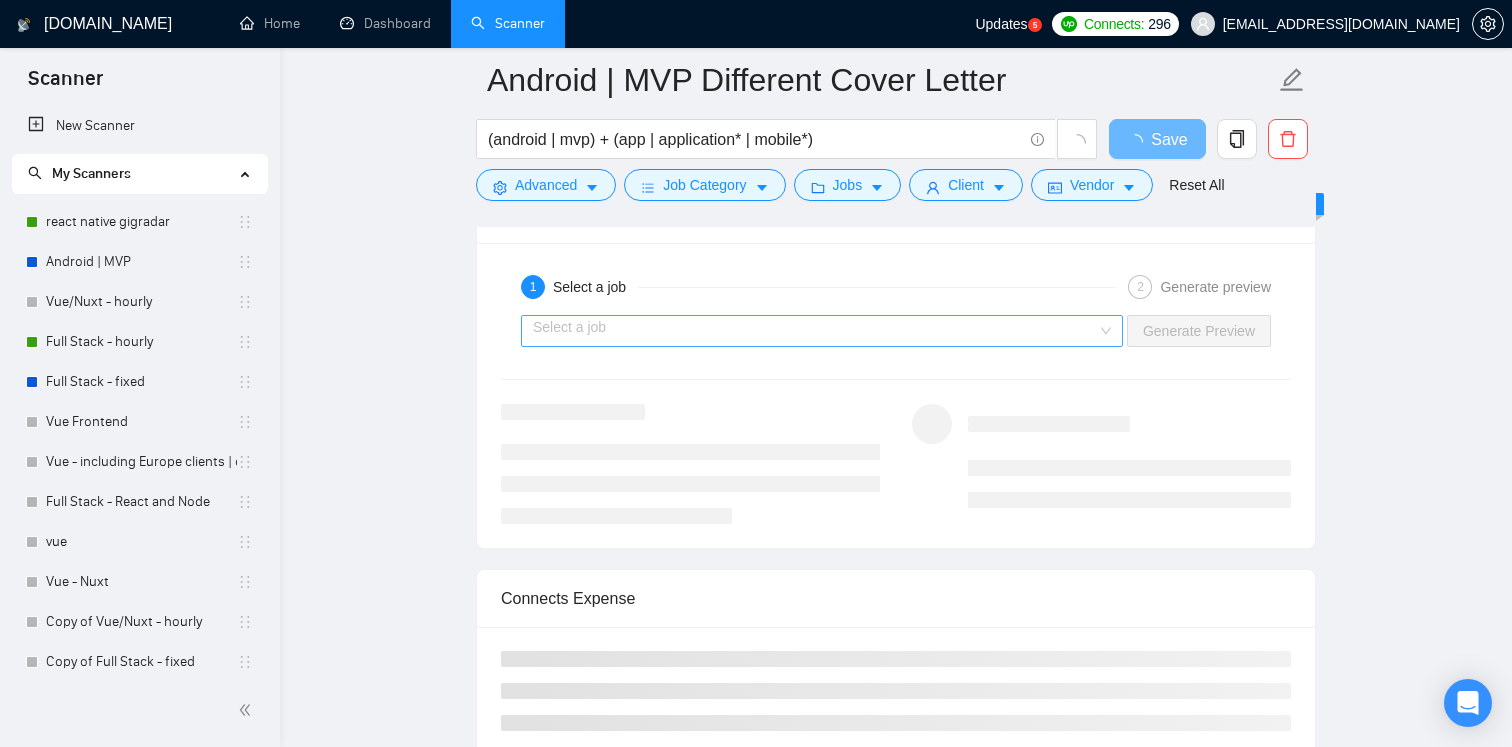 click at bounding box center (815, 331) 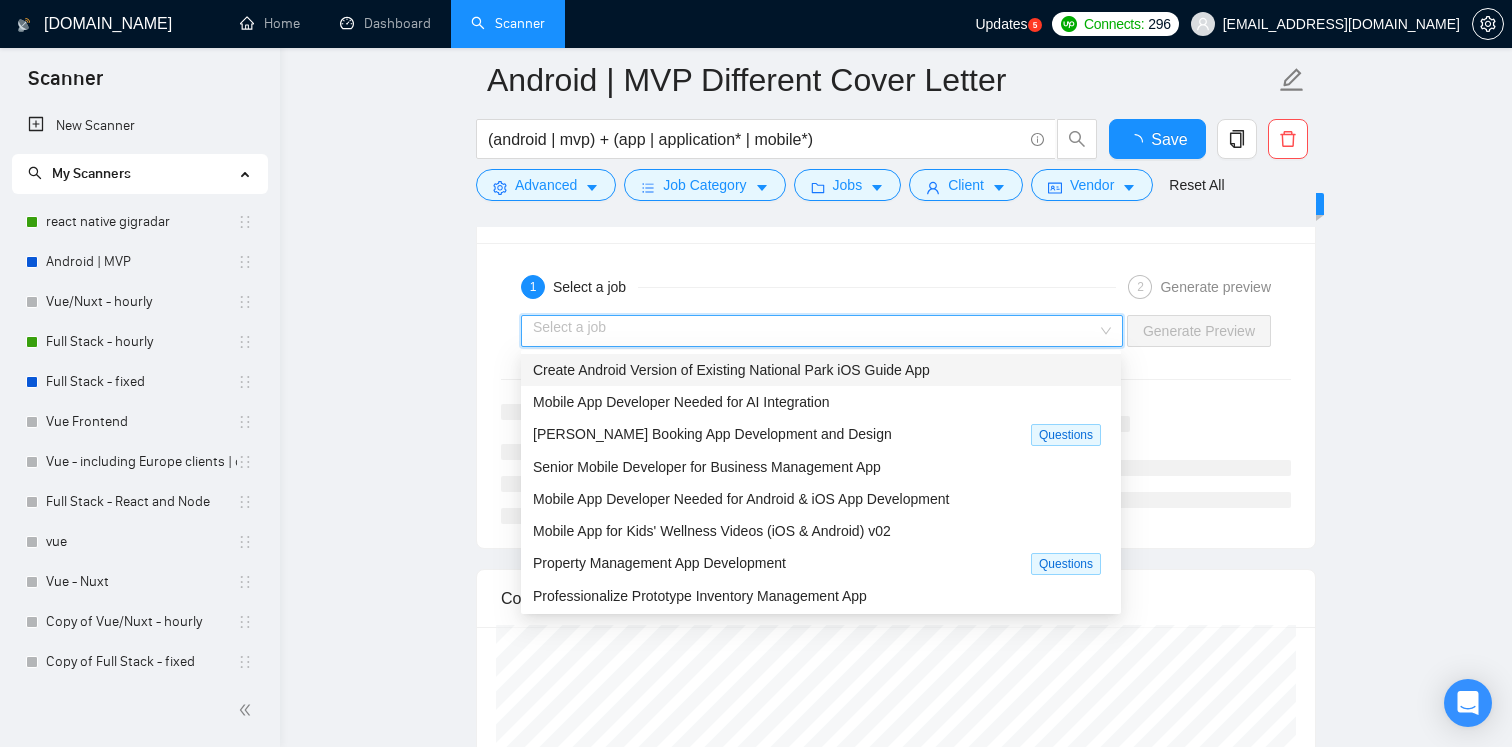 type 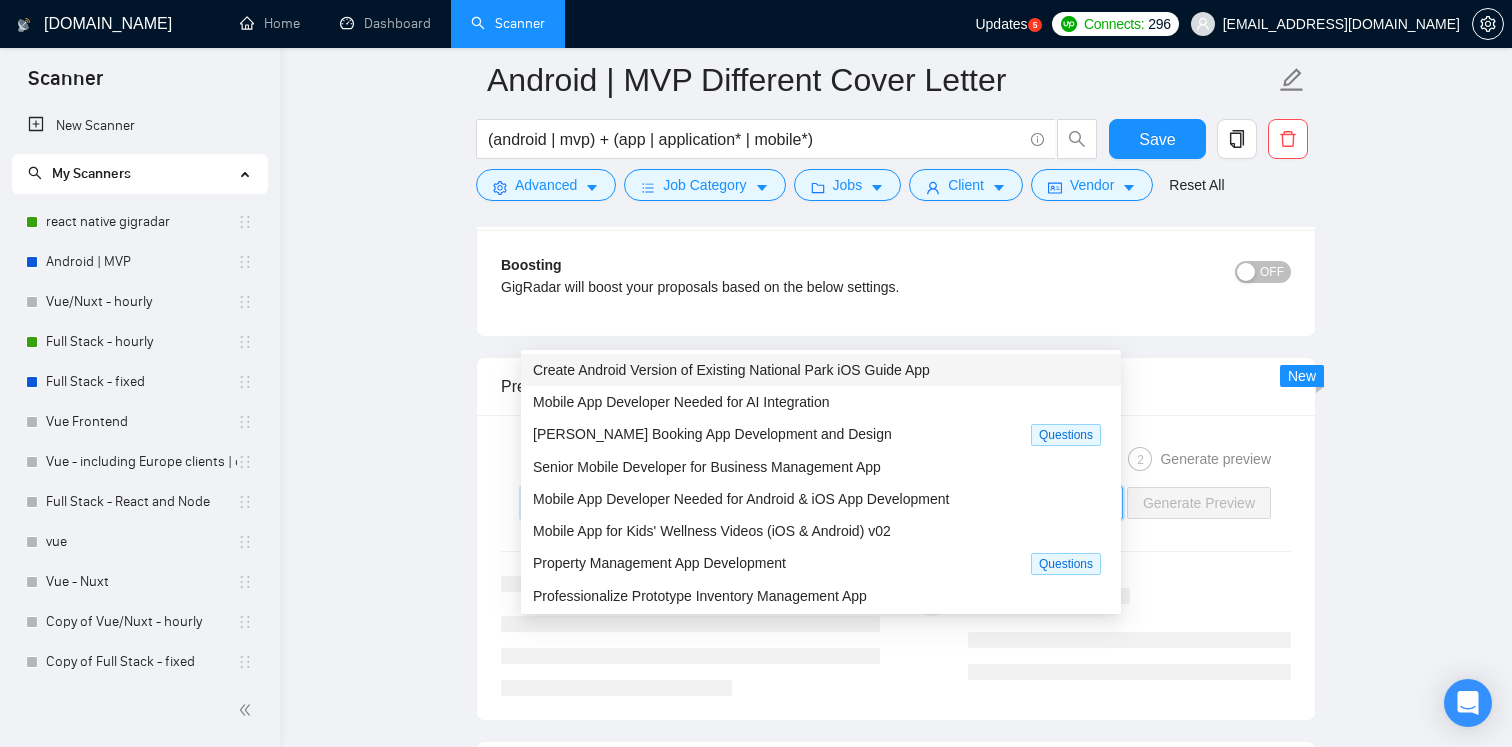 click on "Create Android Version of Existing National Park iOS Guide App" at bounding box center [731, 370] 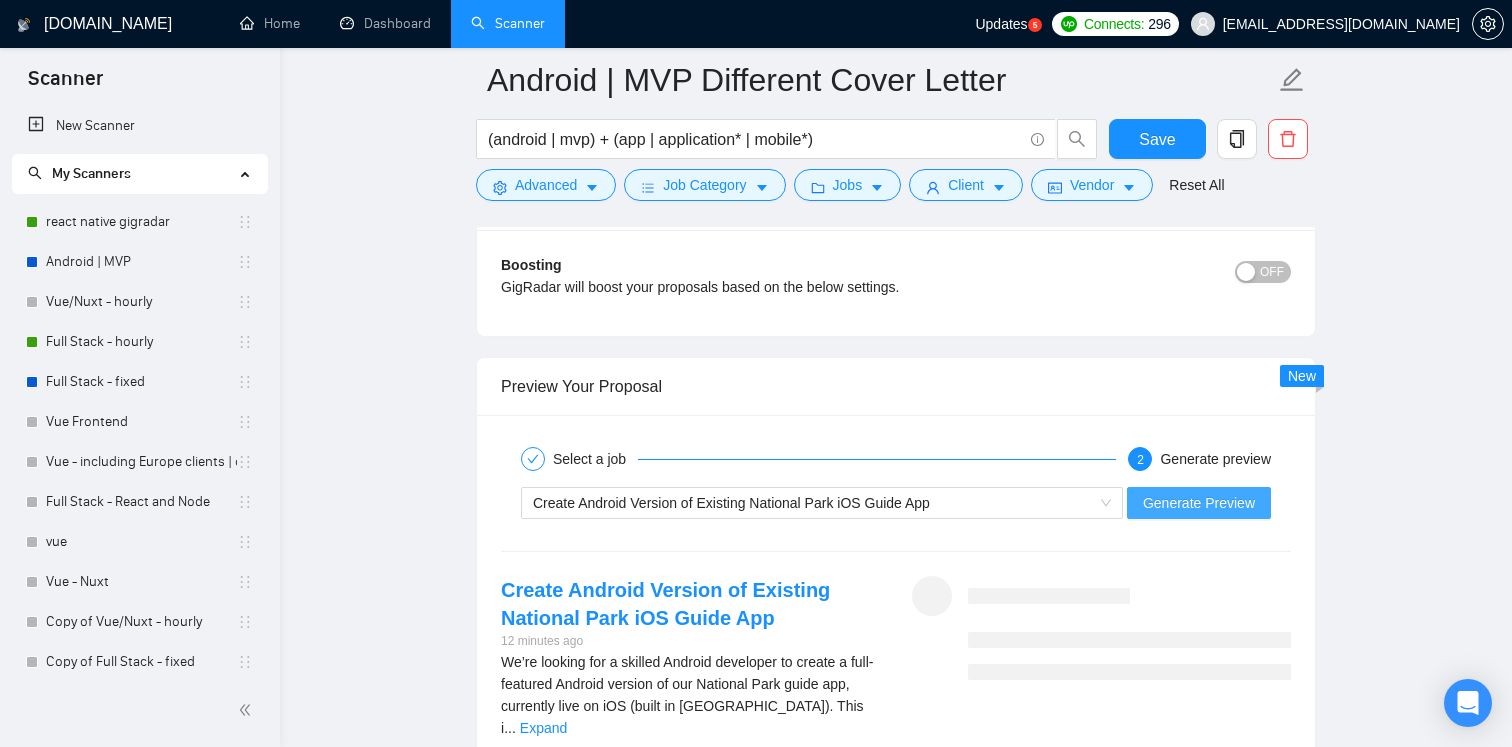 click on "Generate Preview" at bounding box center (1199, 503) 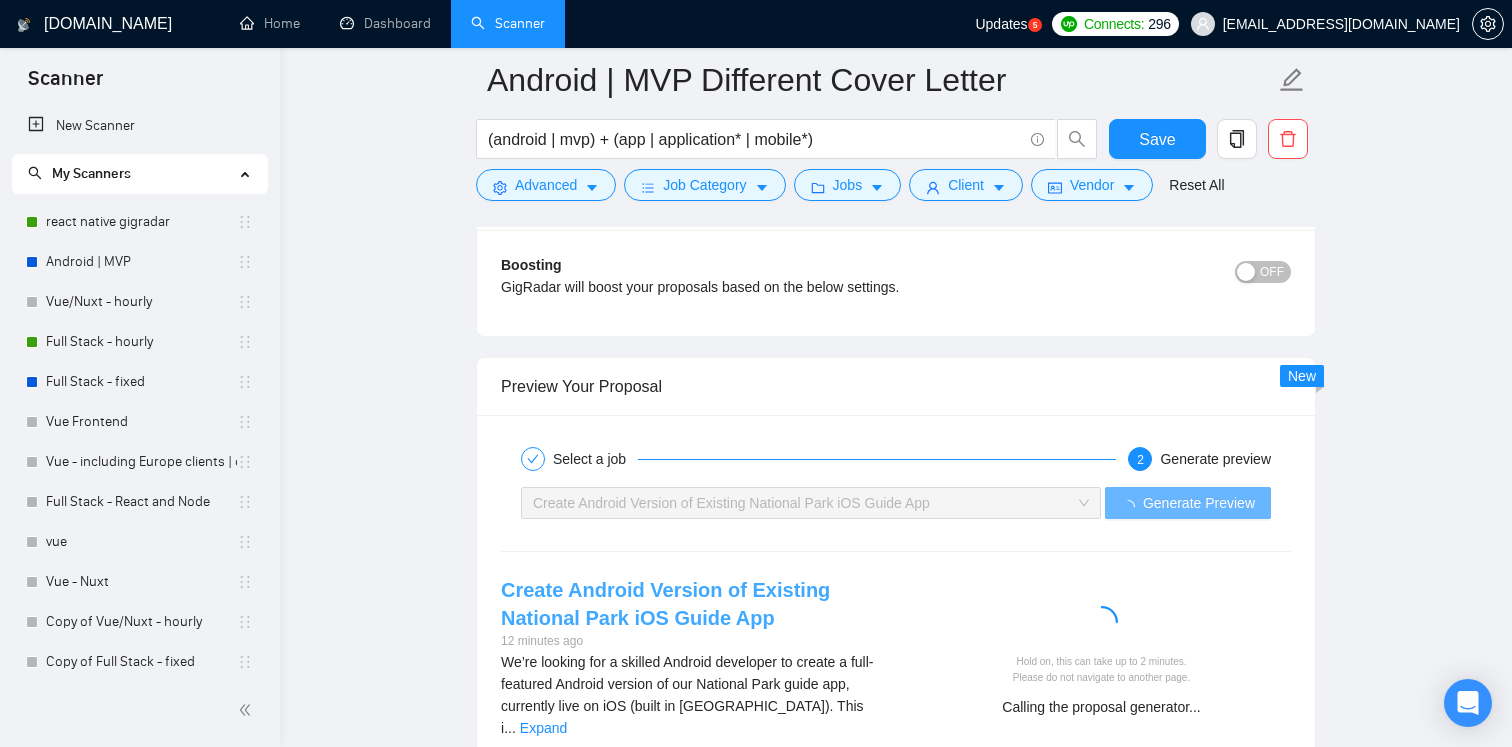 click on "Create Android Version of Existing National Park iOS Guide App" at bounding box center [665, 604] 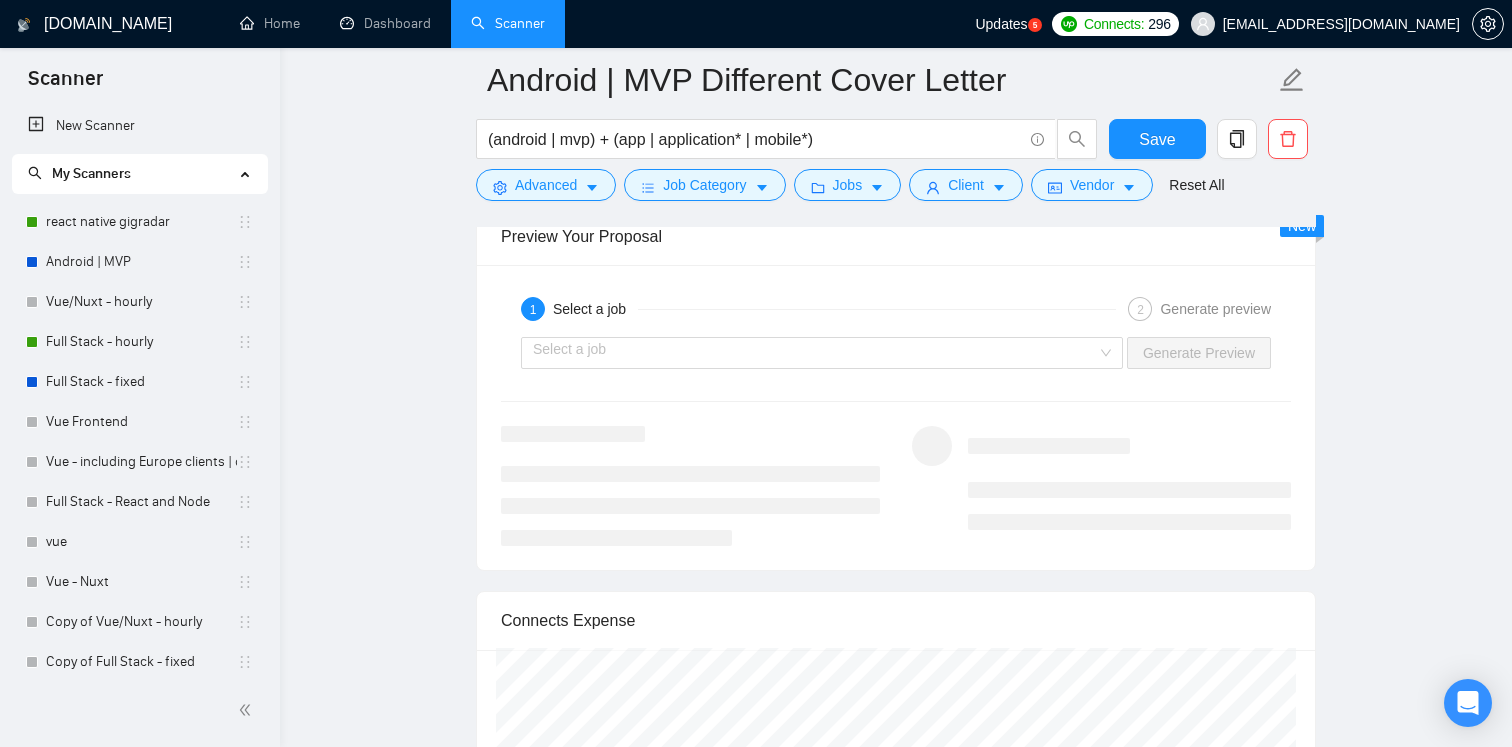 scroll, scrollTop: 3490, scrollLeft: 0, axis: vertical 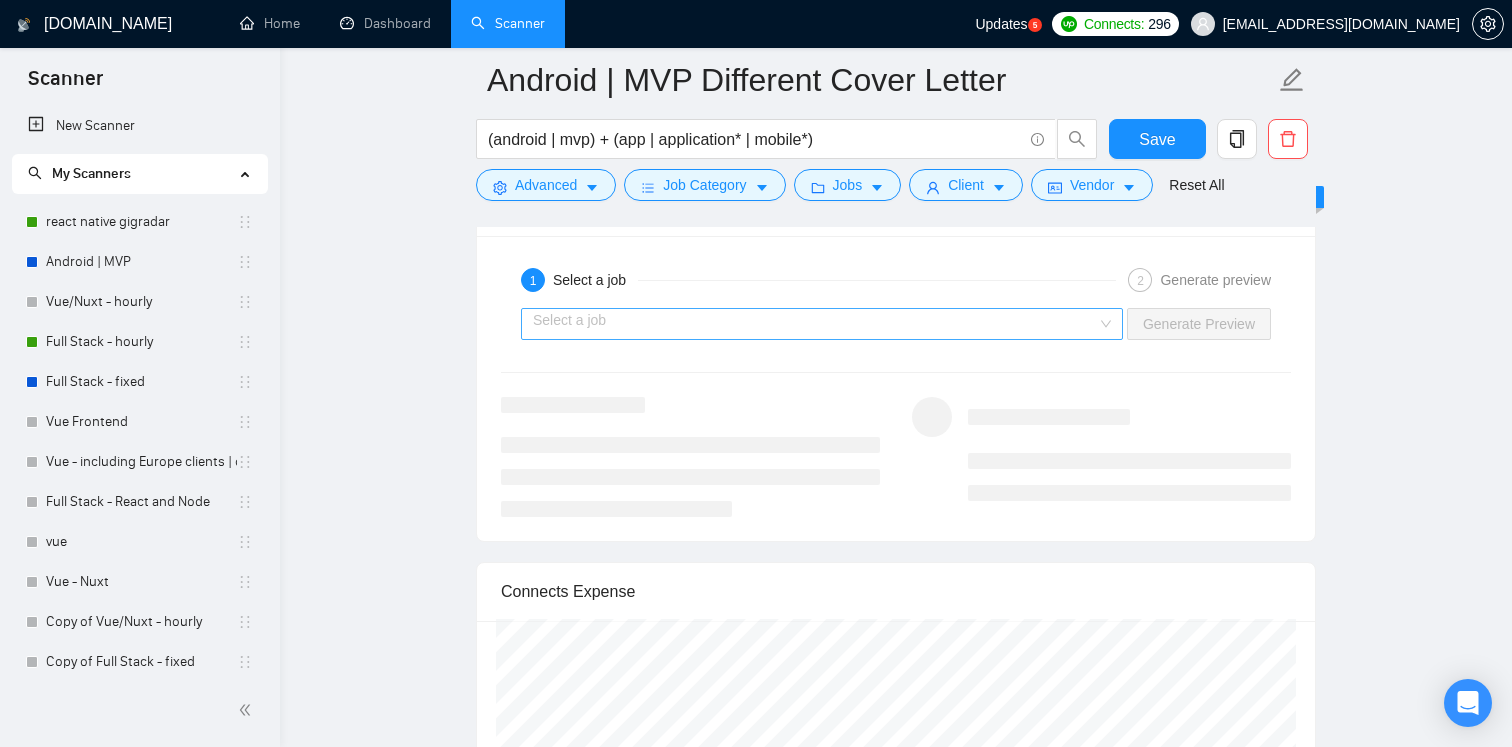 click at bounding box center (815, 324) 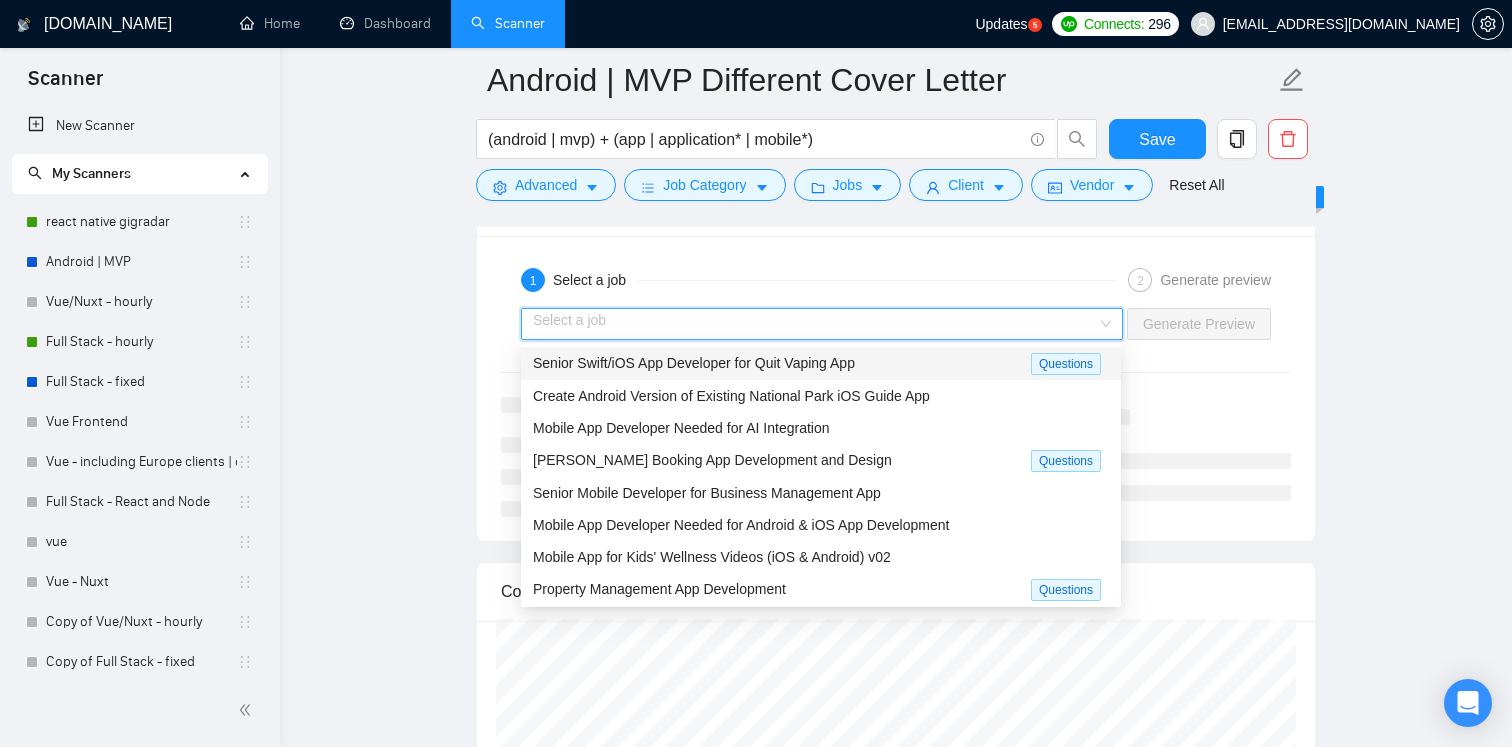 click on "Senior Swift/iOS App Developer for Quit Vaping App" at bounding box center [694, 363] 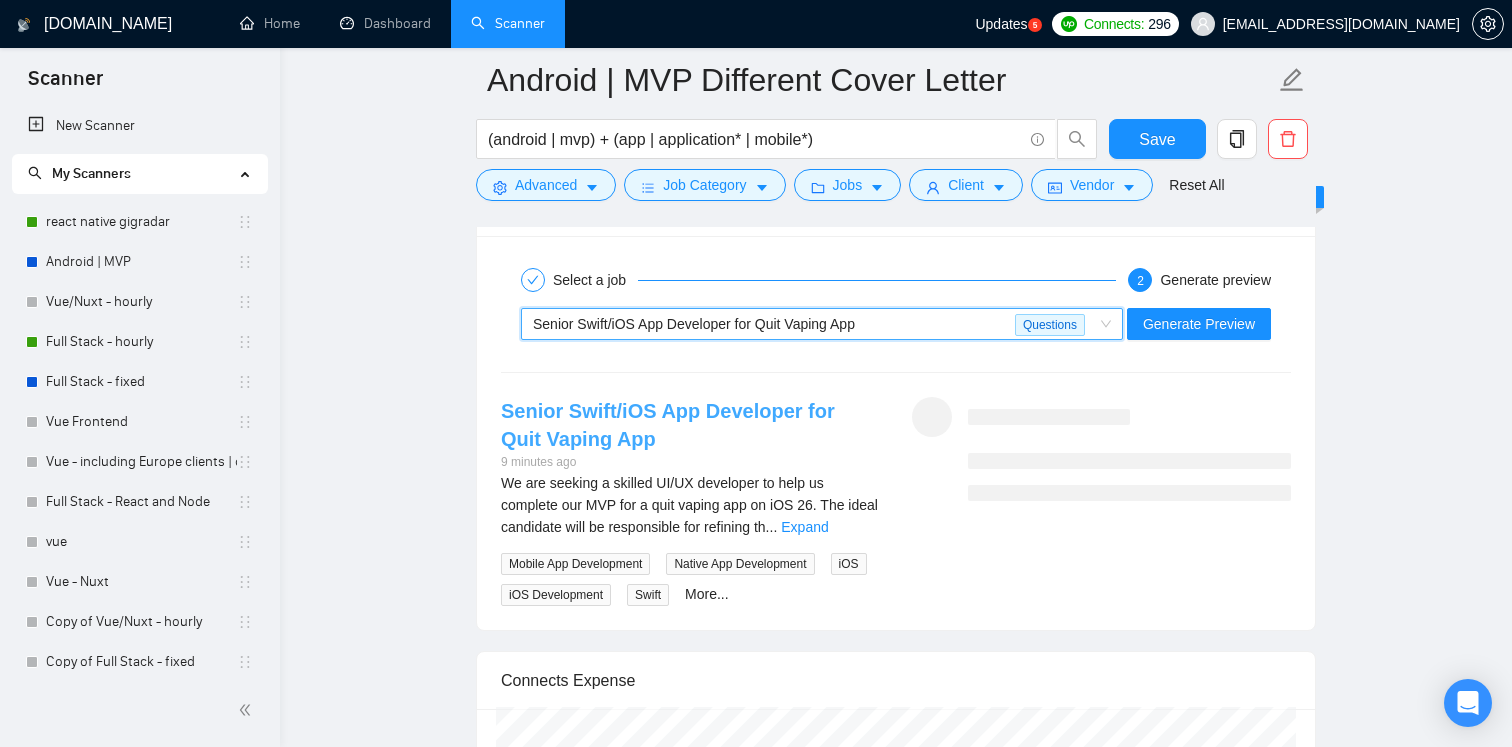 click on "Senior Swift/iOS App Developer for Quit Vaping App" at bounding box center (668, 425) 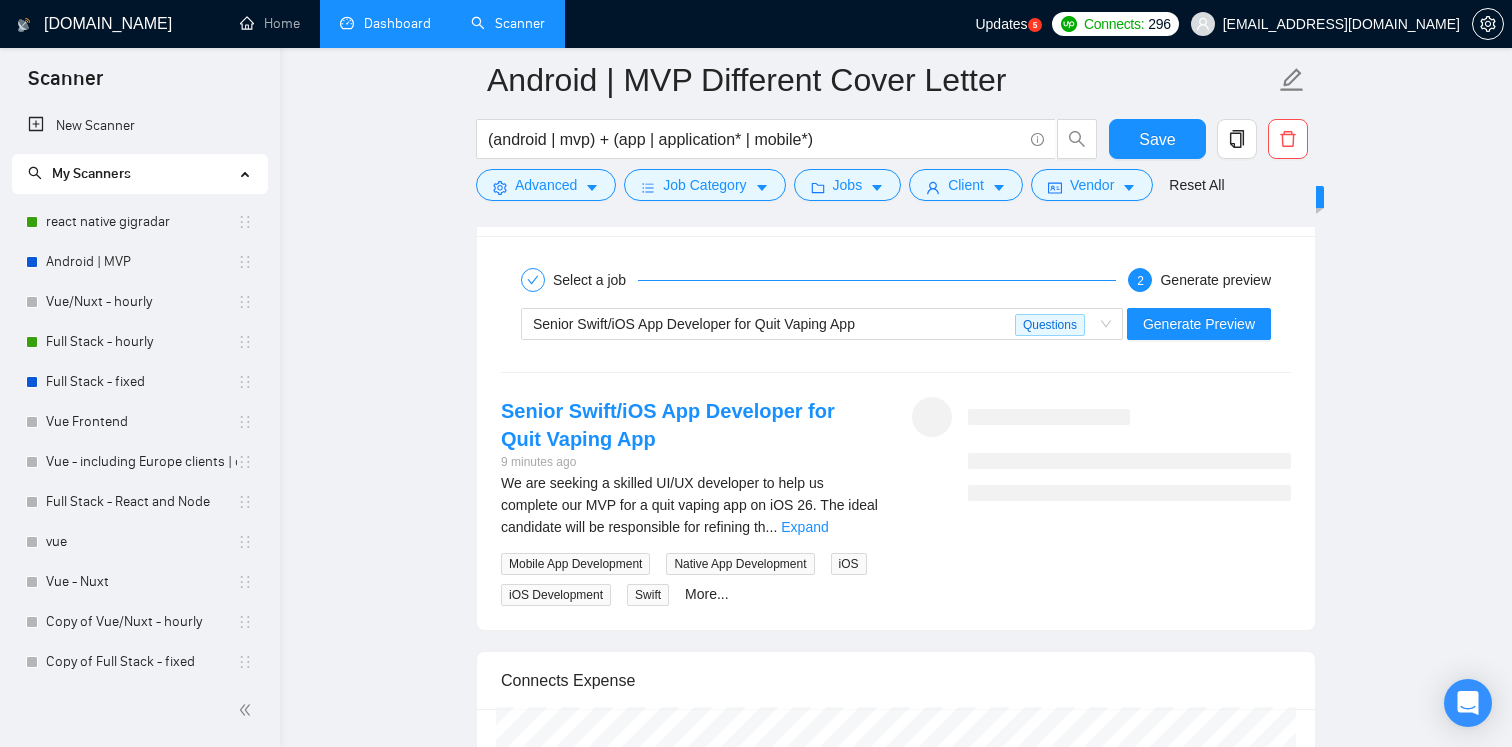 click on "Dashboard" at bounding box center [385, 23] 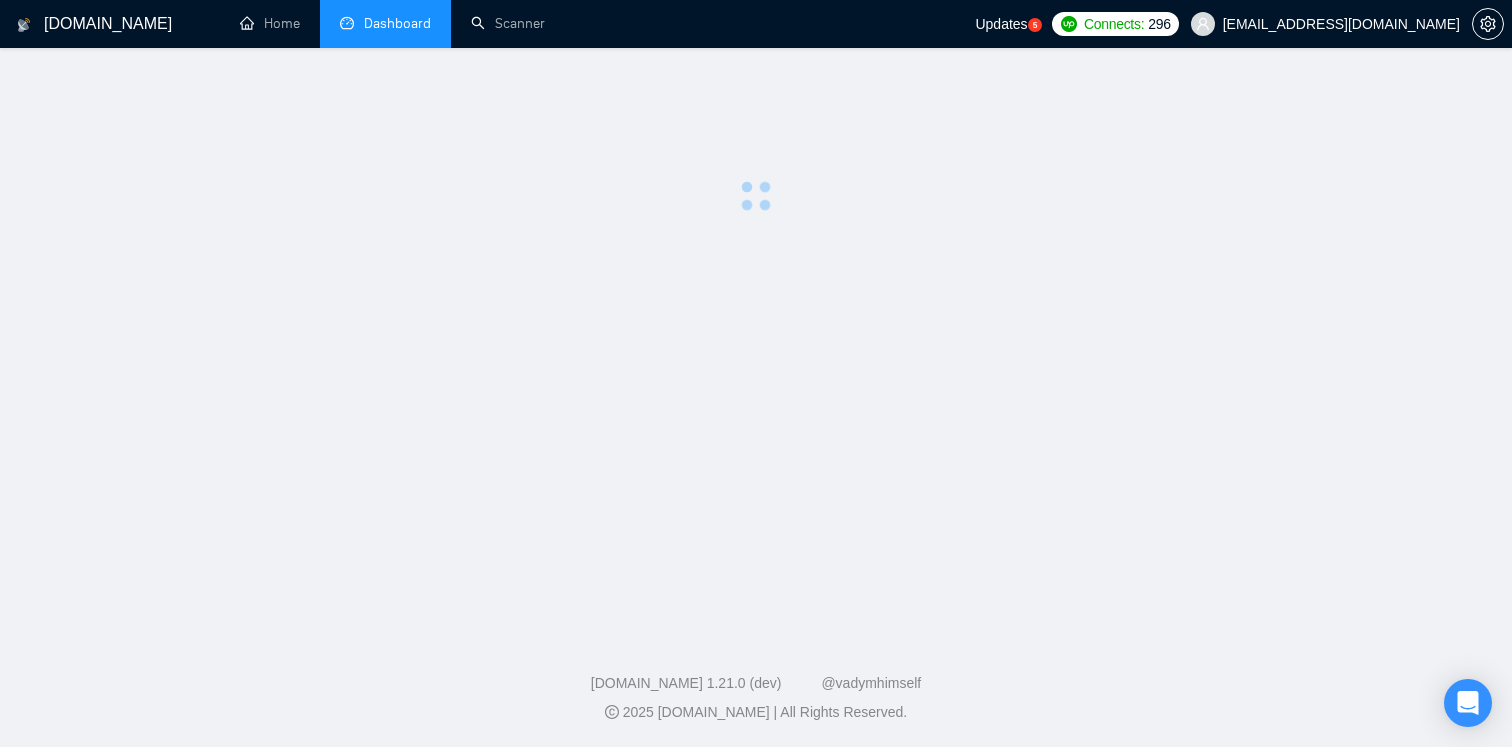 scroll, scrollTop: 0, scrollLeft: 0, axis: both 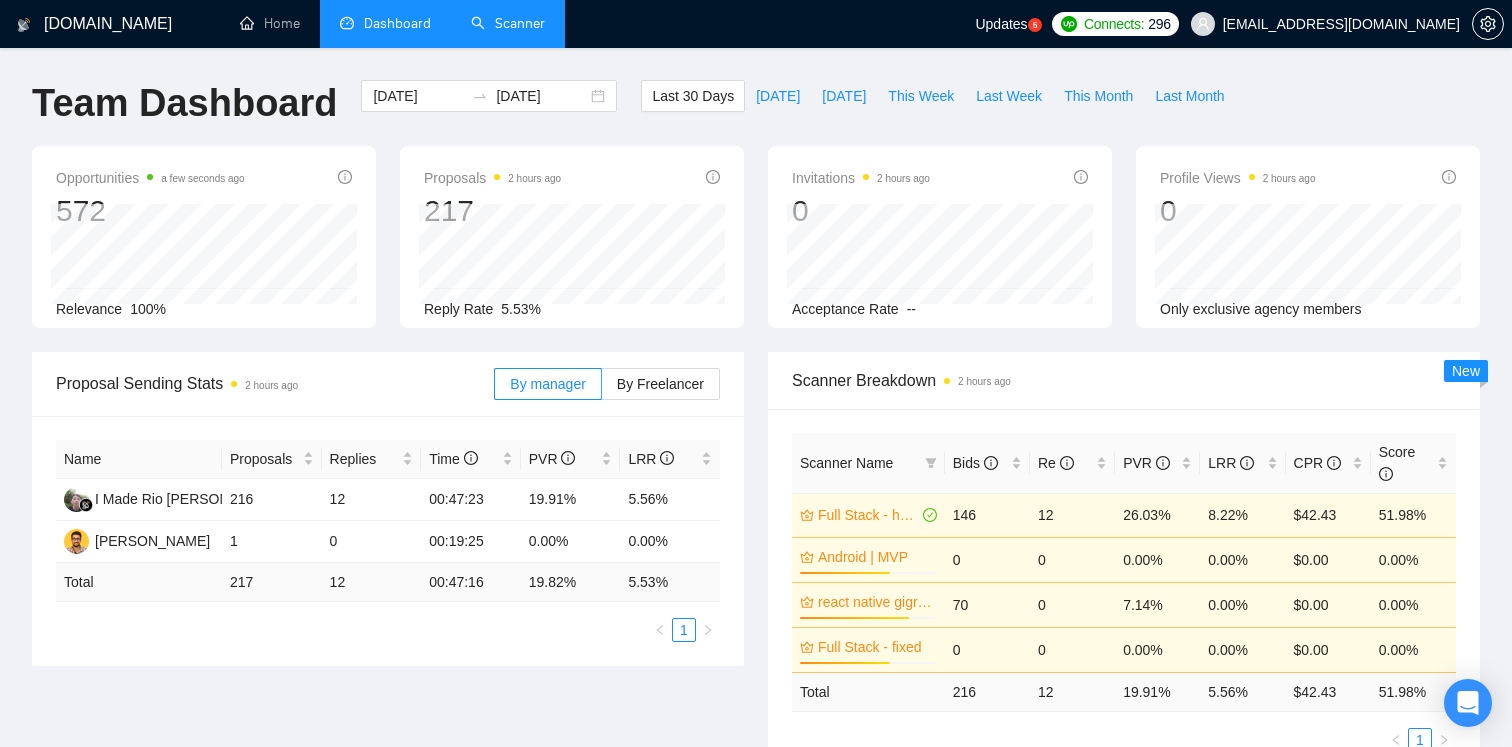click on "Scanner" at bounding box center [508, 23] 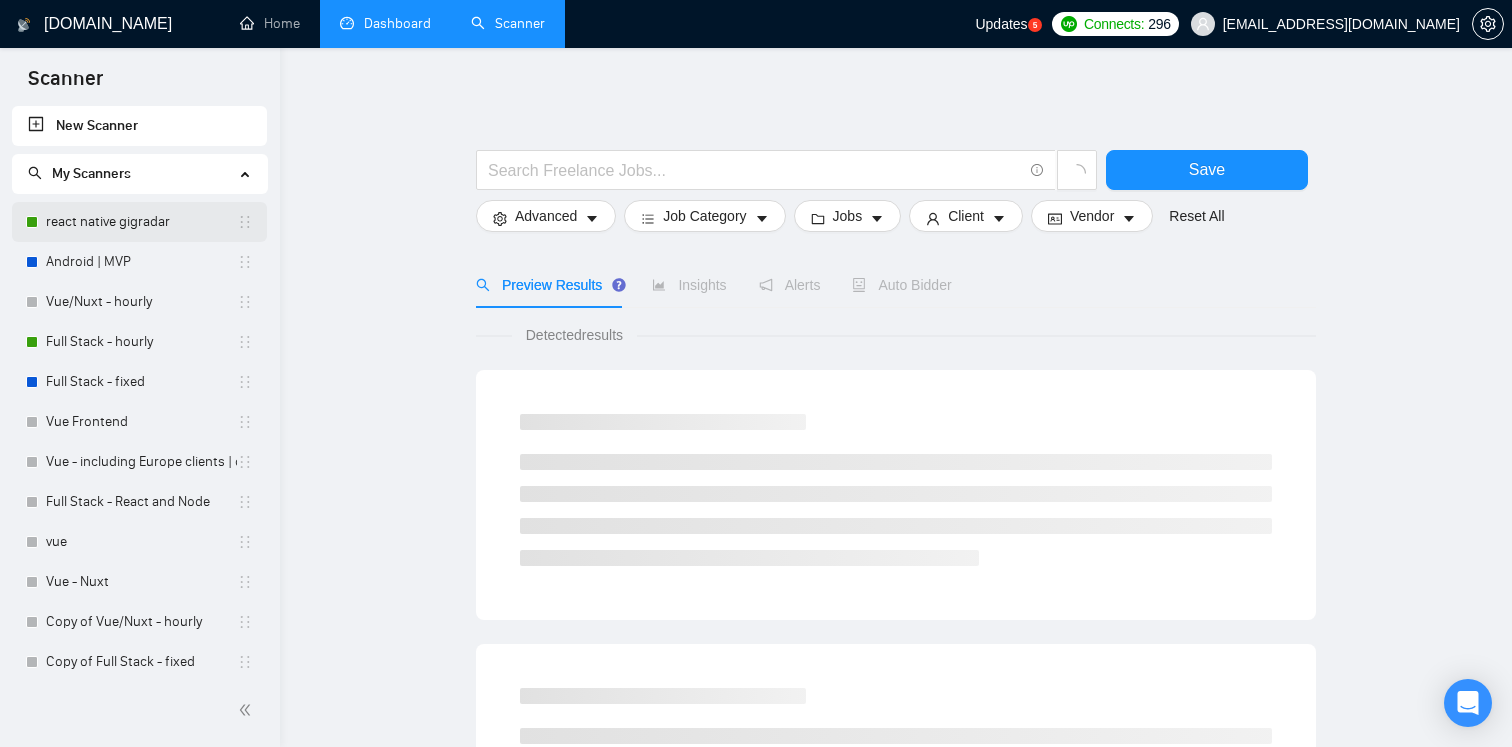 click on "react native gigradar" at bounding box center [141, 222] 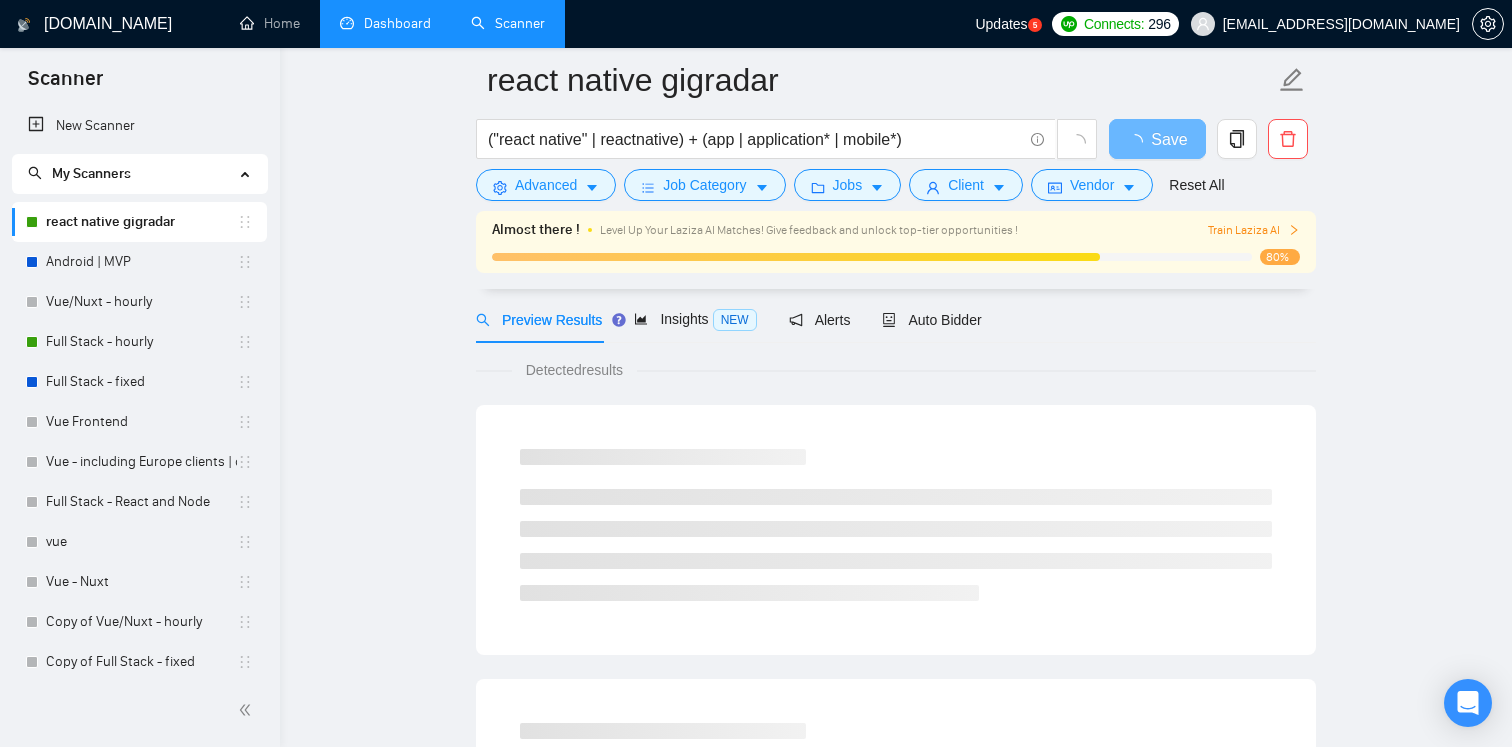 scroll, scrollTop: 93, scrollLeft: 0, axis: vertical 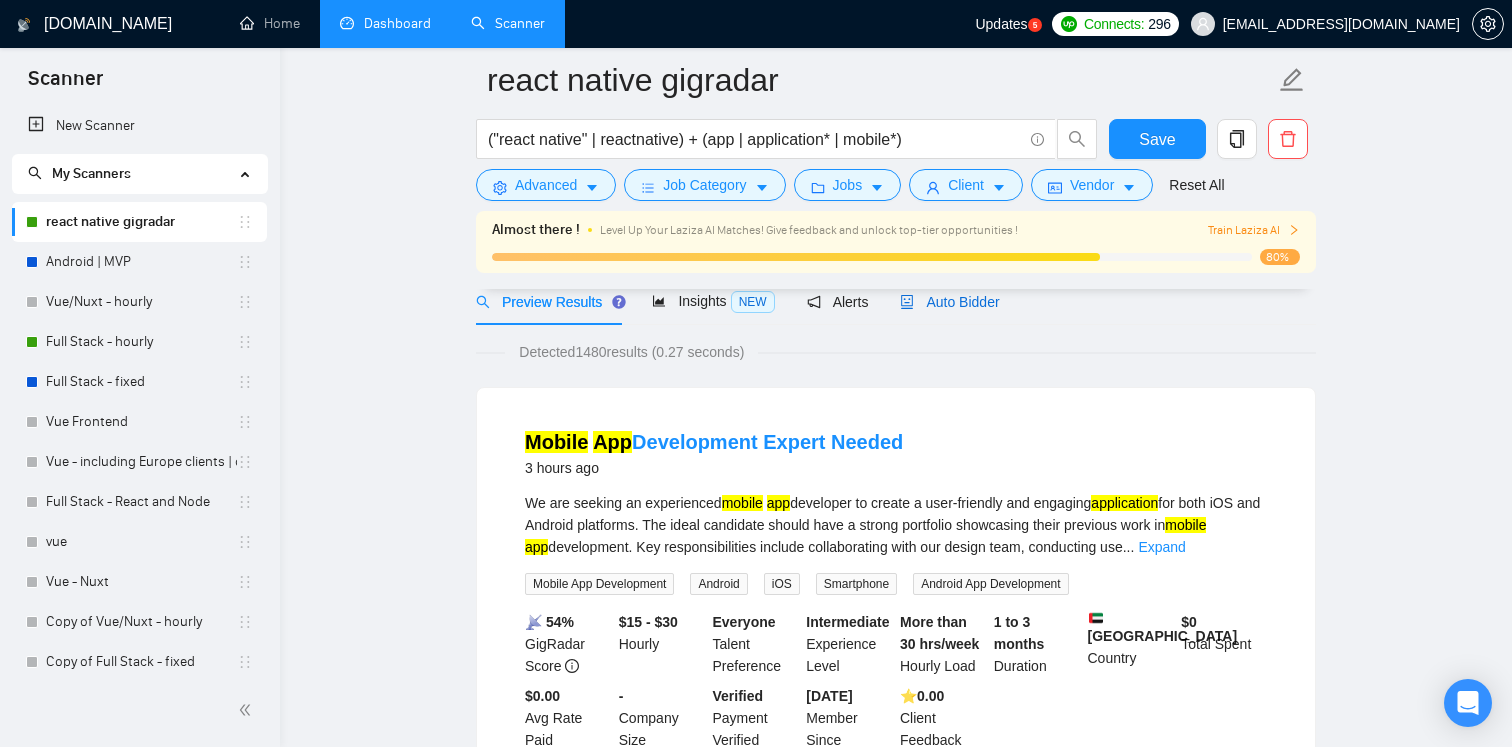 click on "Auto Bidder" at bounding box center (949, 302) 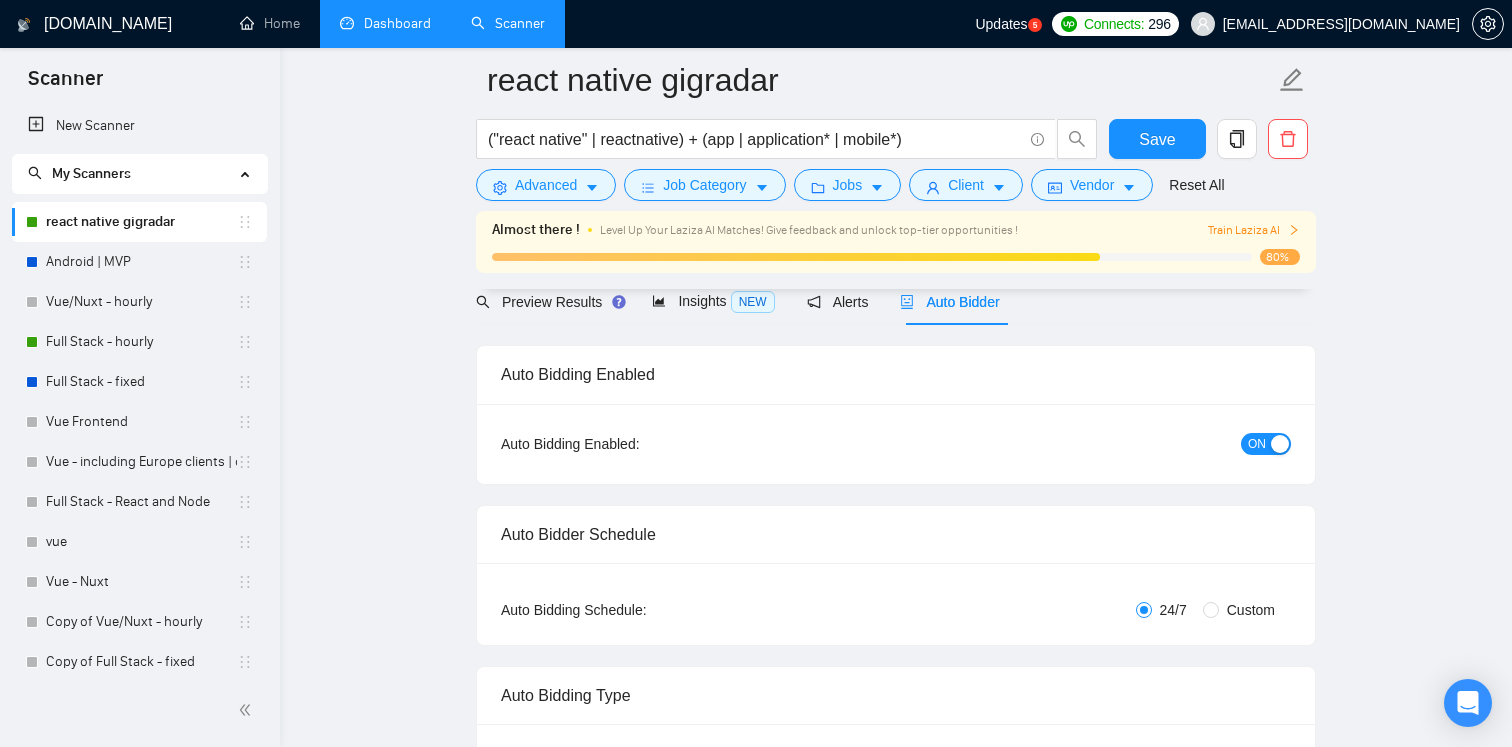 click on "ON" at bounding box center (1257, 444) 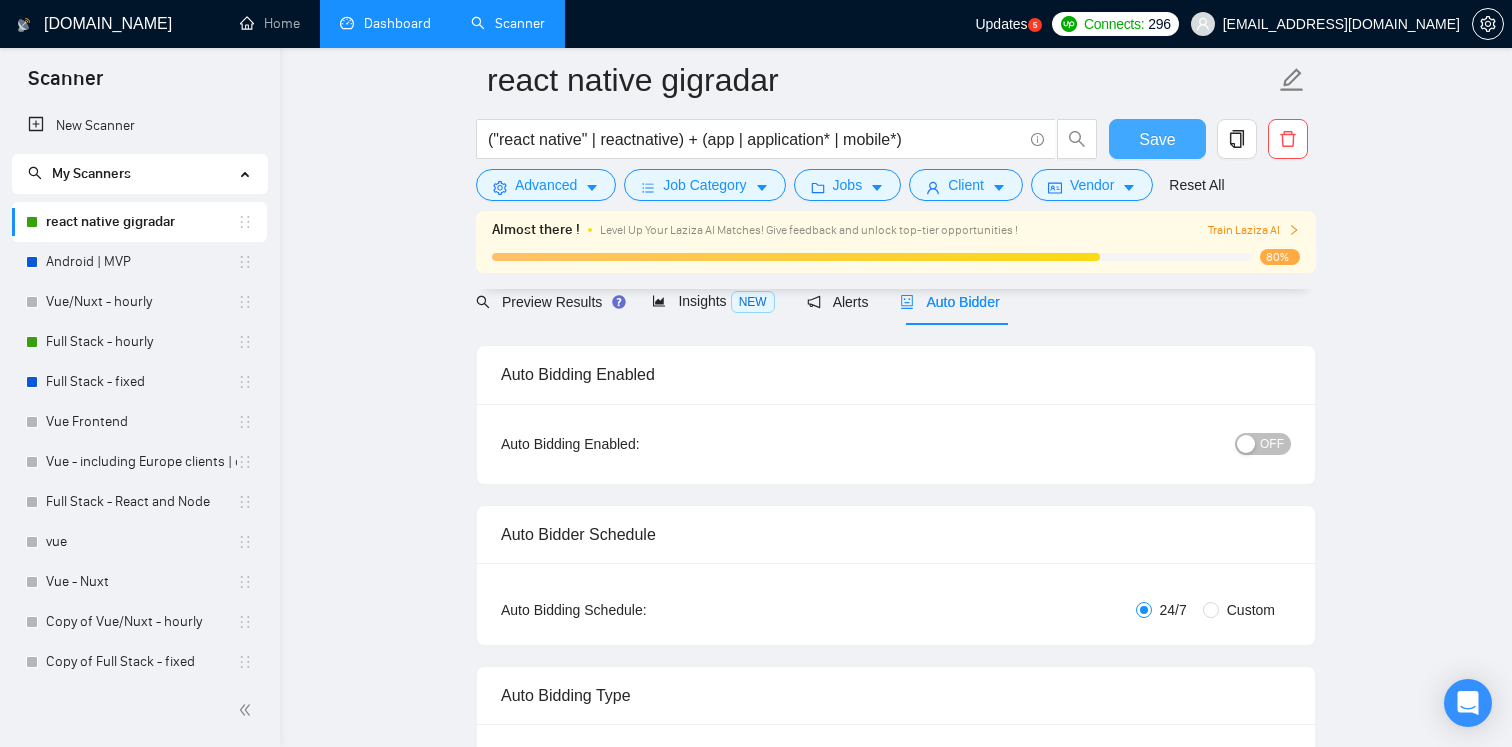 click on "Save" at bounding box center (1157, 139) 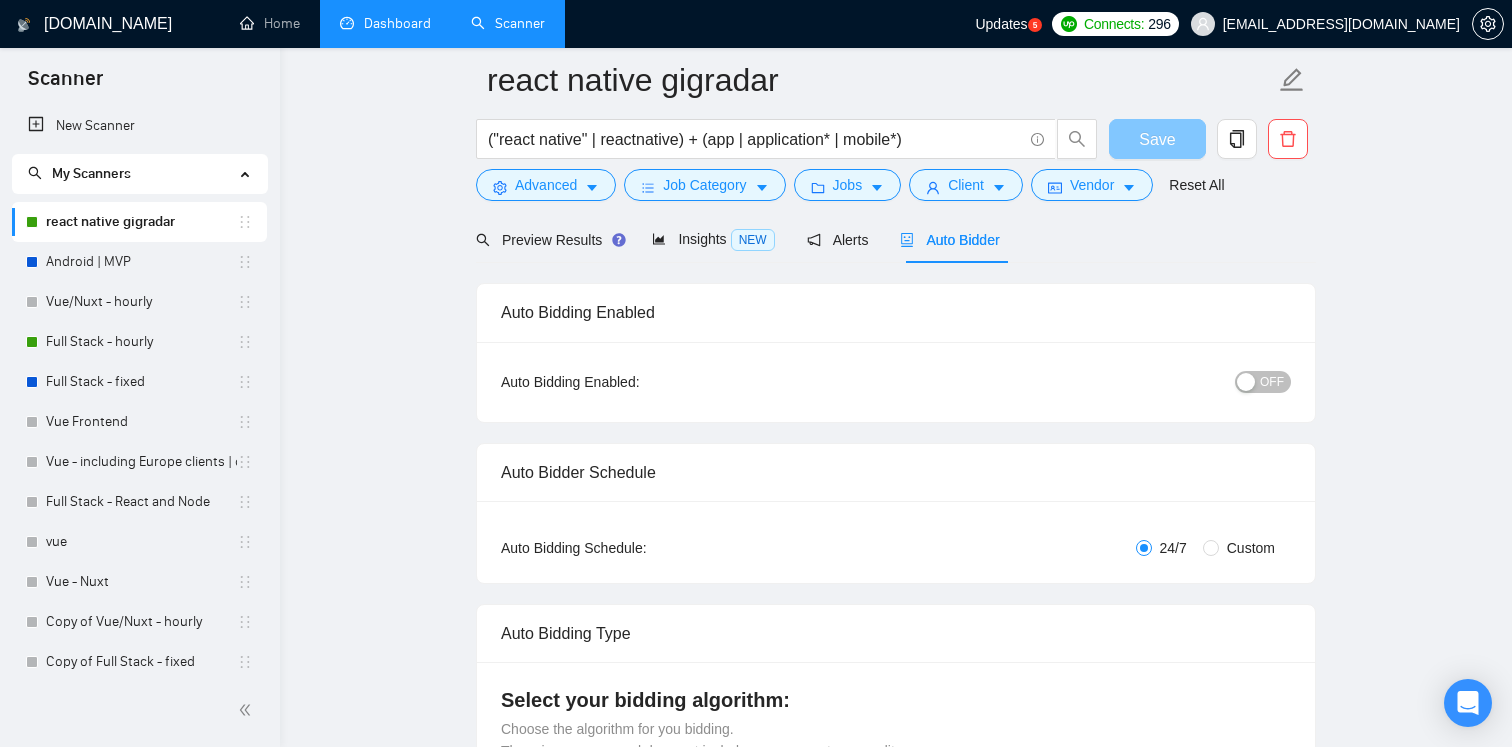 type 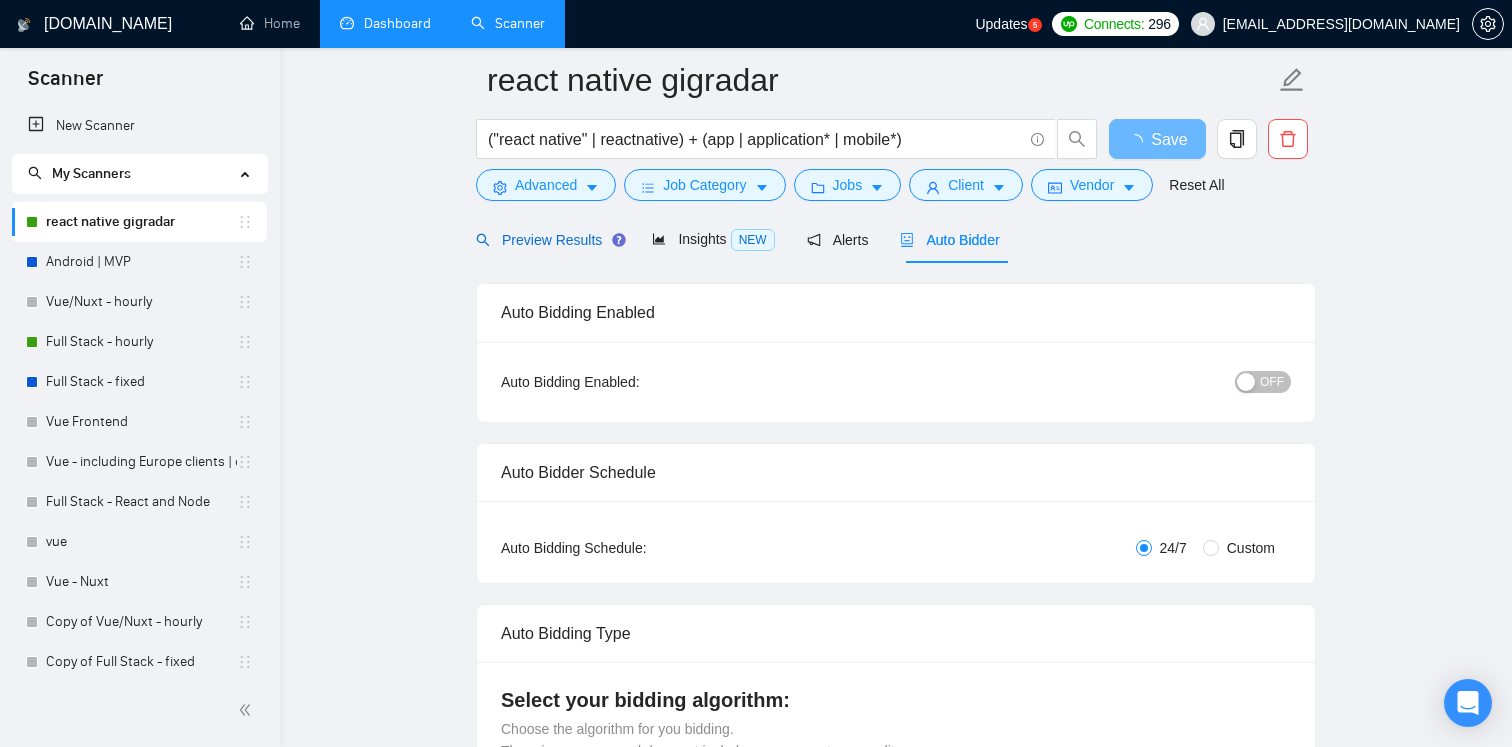 click on "Preview Results" at bounding box center [548, 240] 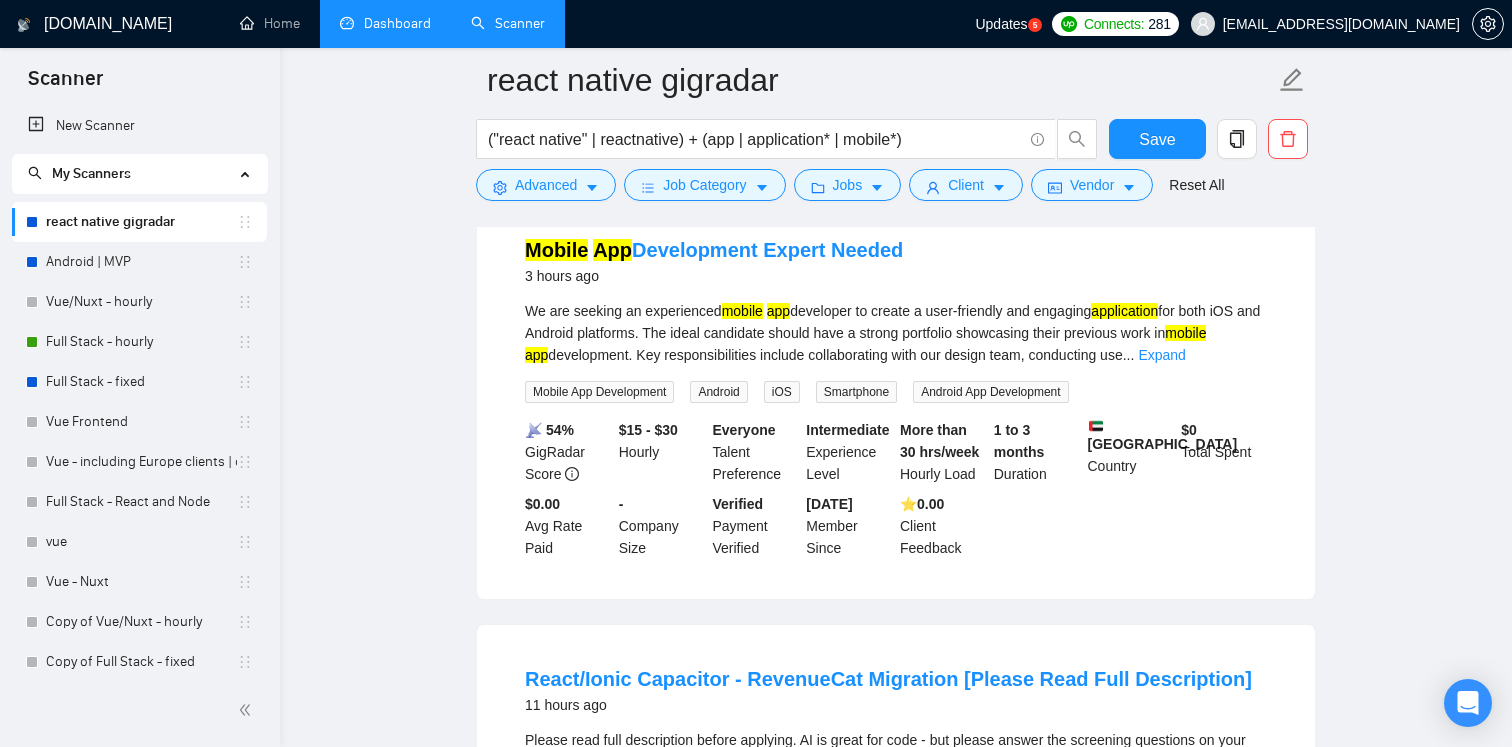 scroll, scrollTop: 228, scrollLeft: 0, axis: vertical 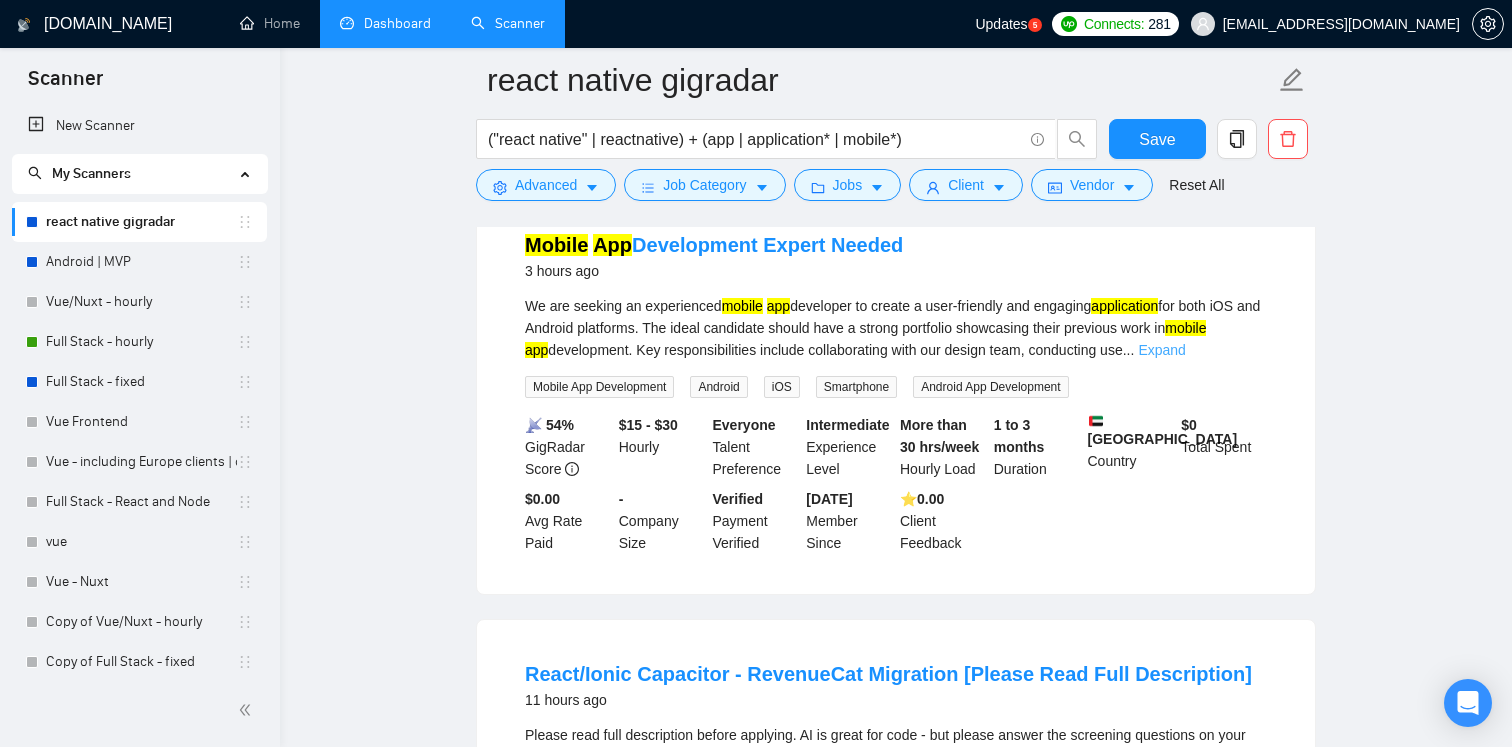 click on "Expand" at bounding box center [1161, 350] 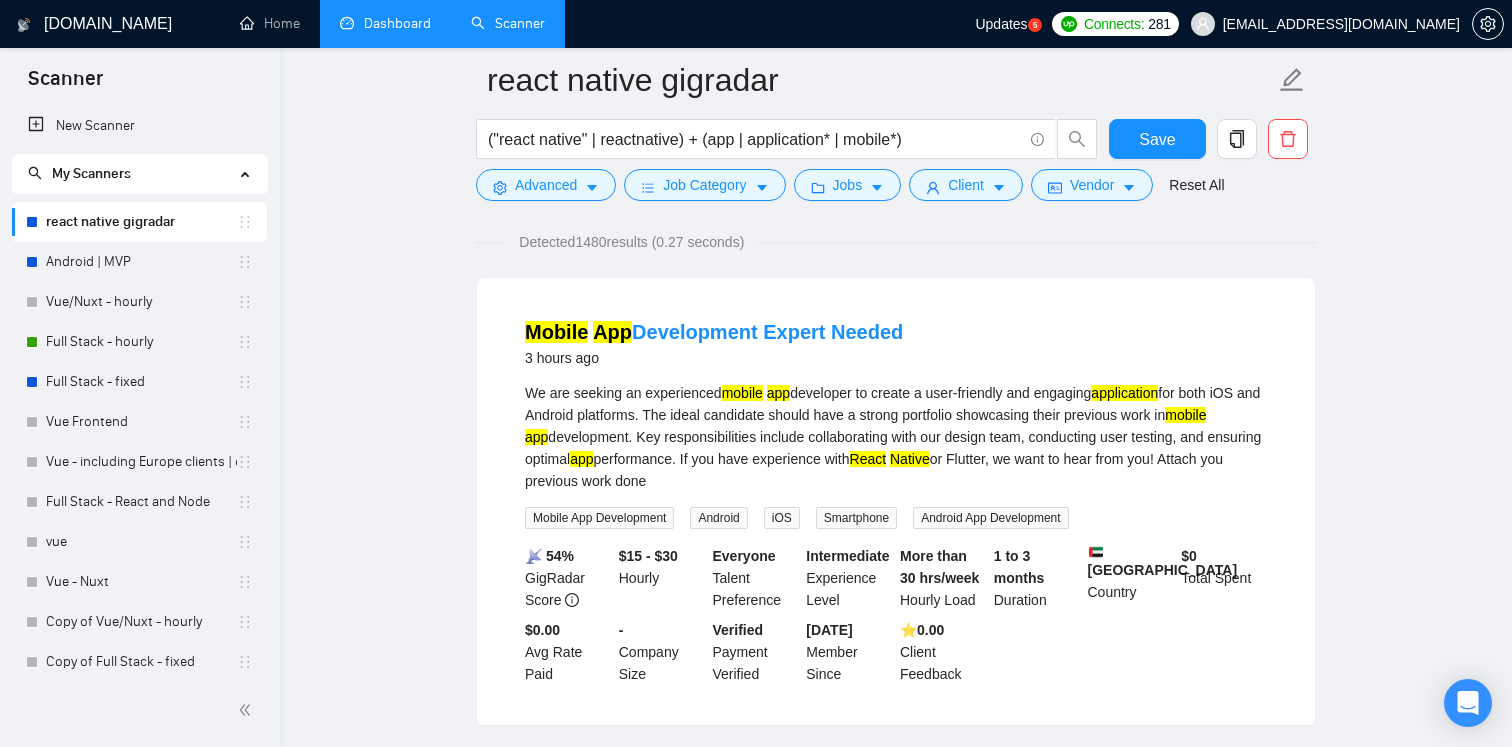 scroll, scrollTop: 139, scrollLeft: 0, axis: vertical 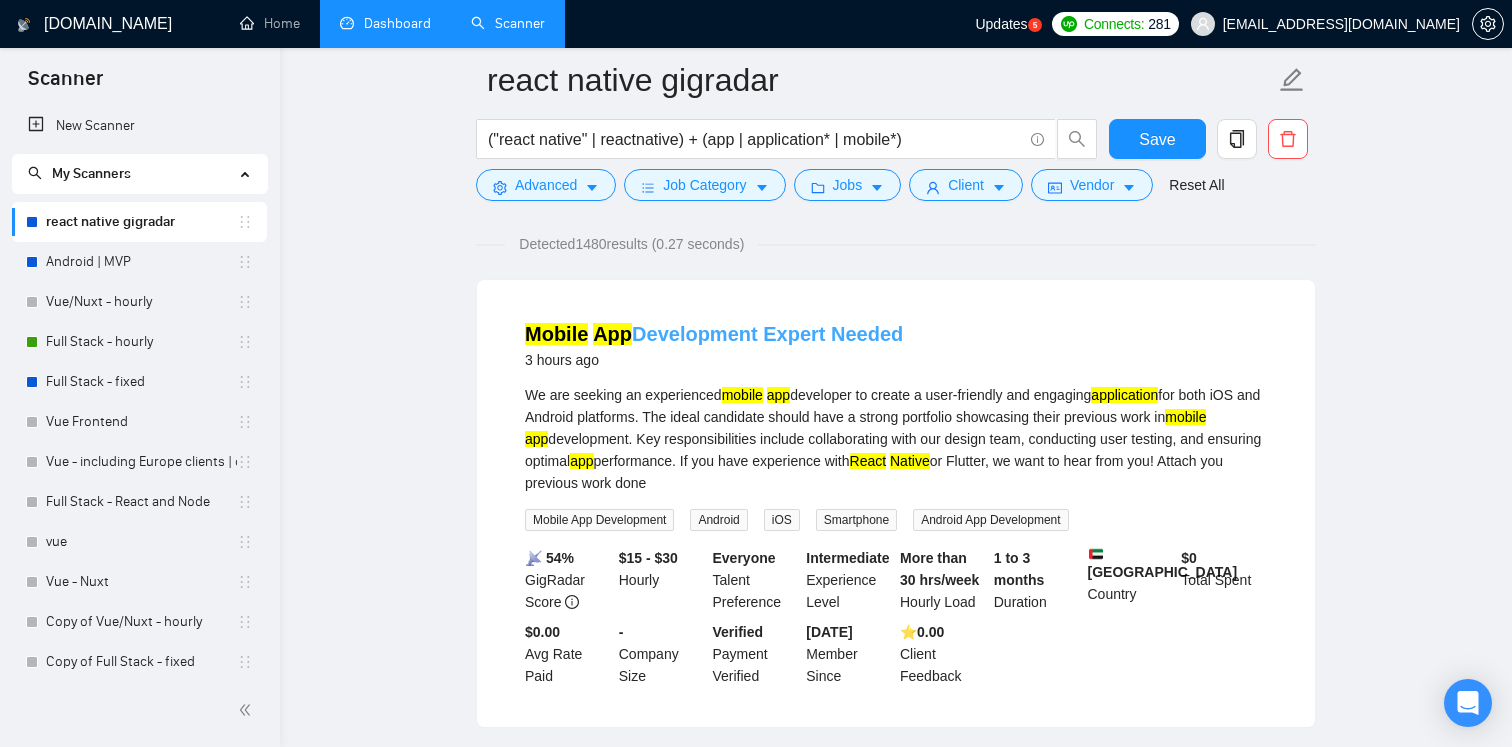 click on "Mobile   App  Development Expert Needed" at bounding box center [714, 334] 